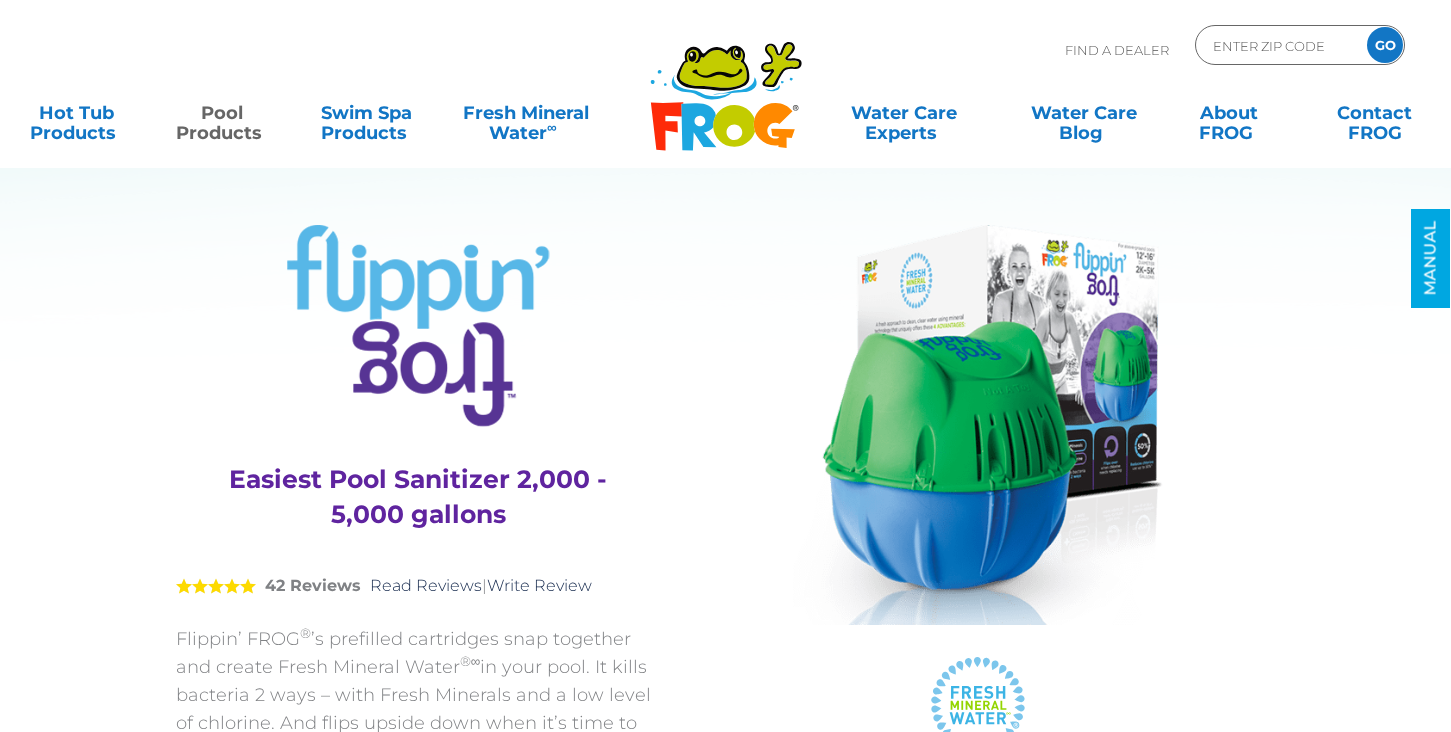 scroll, scrollTop: 0, scrollLeft: 0, axis: both 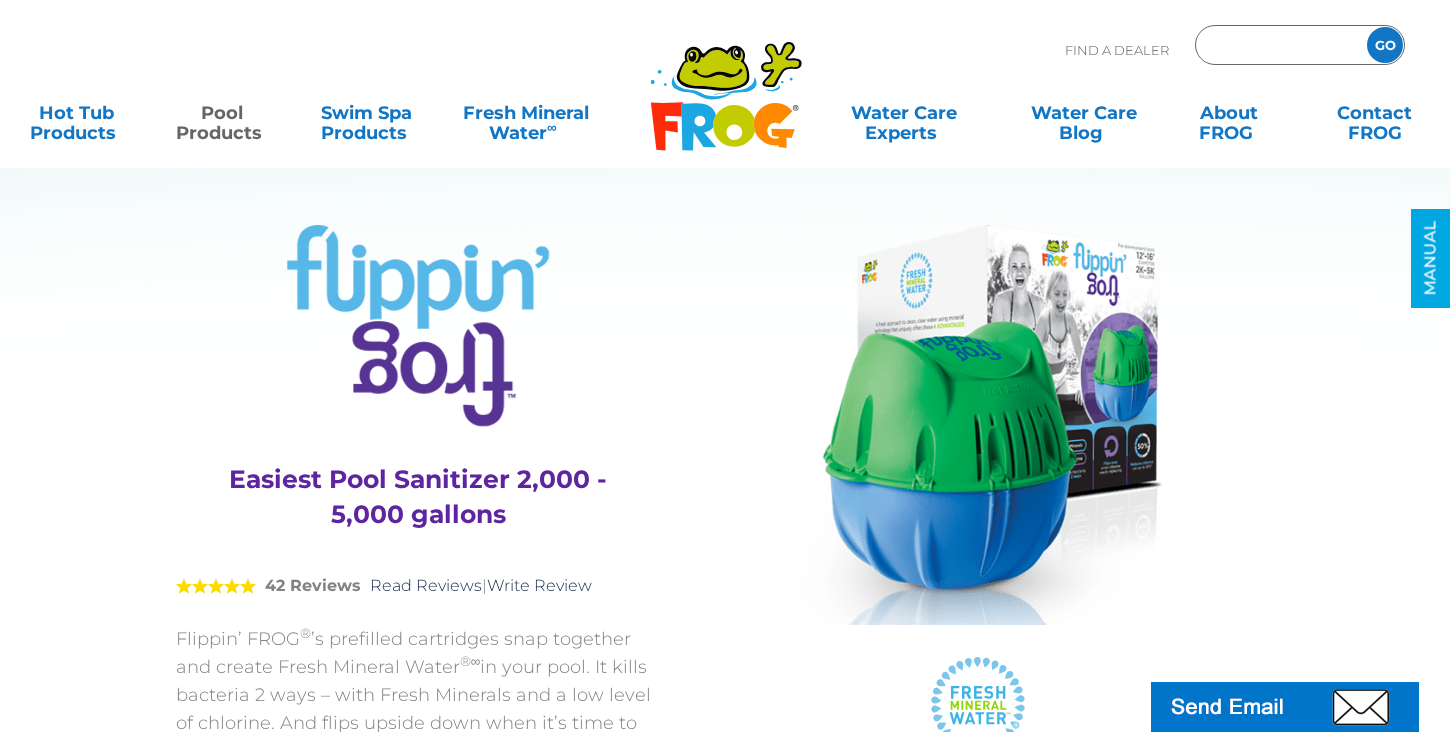 click at bounding box center (1278, 45) 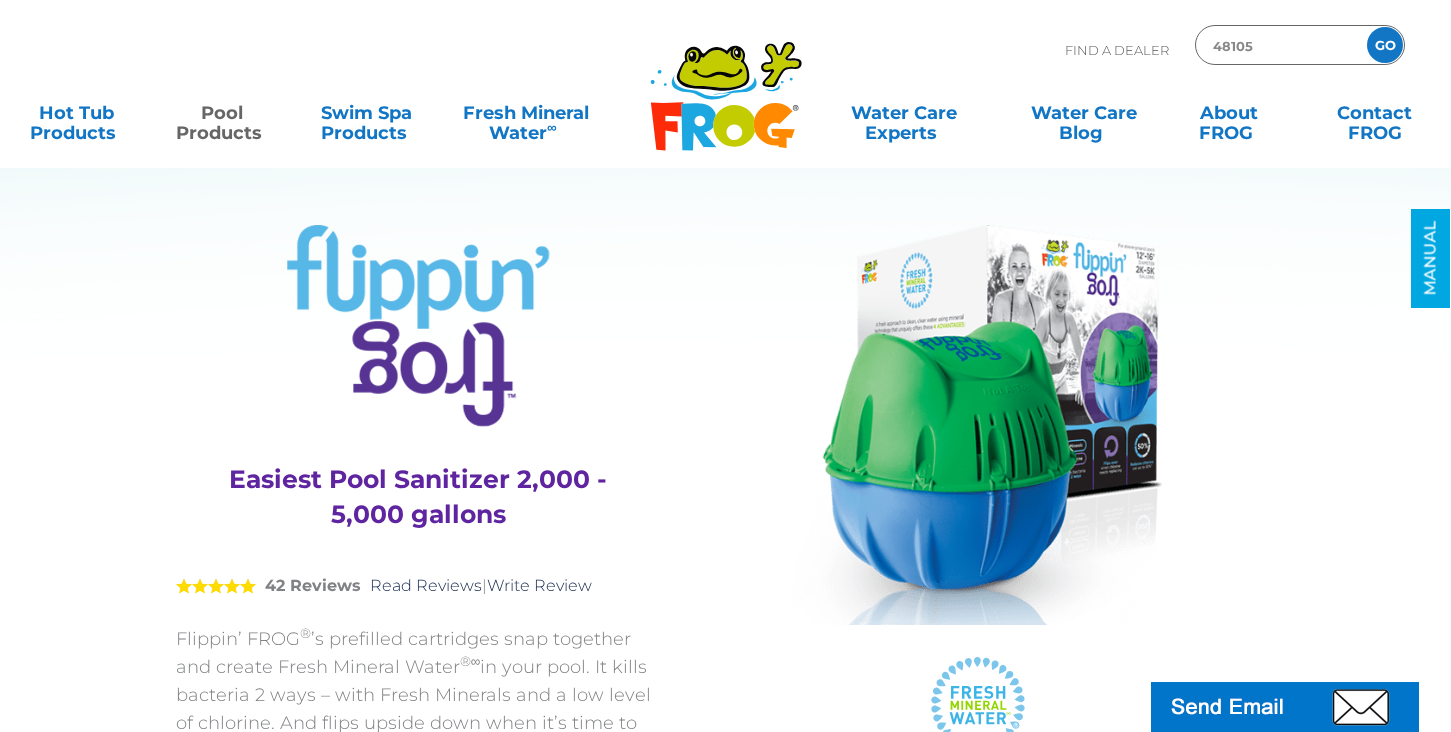 type on "48105" 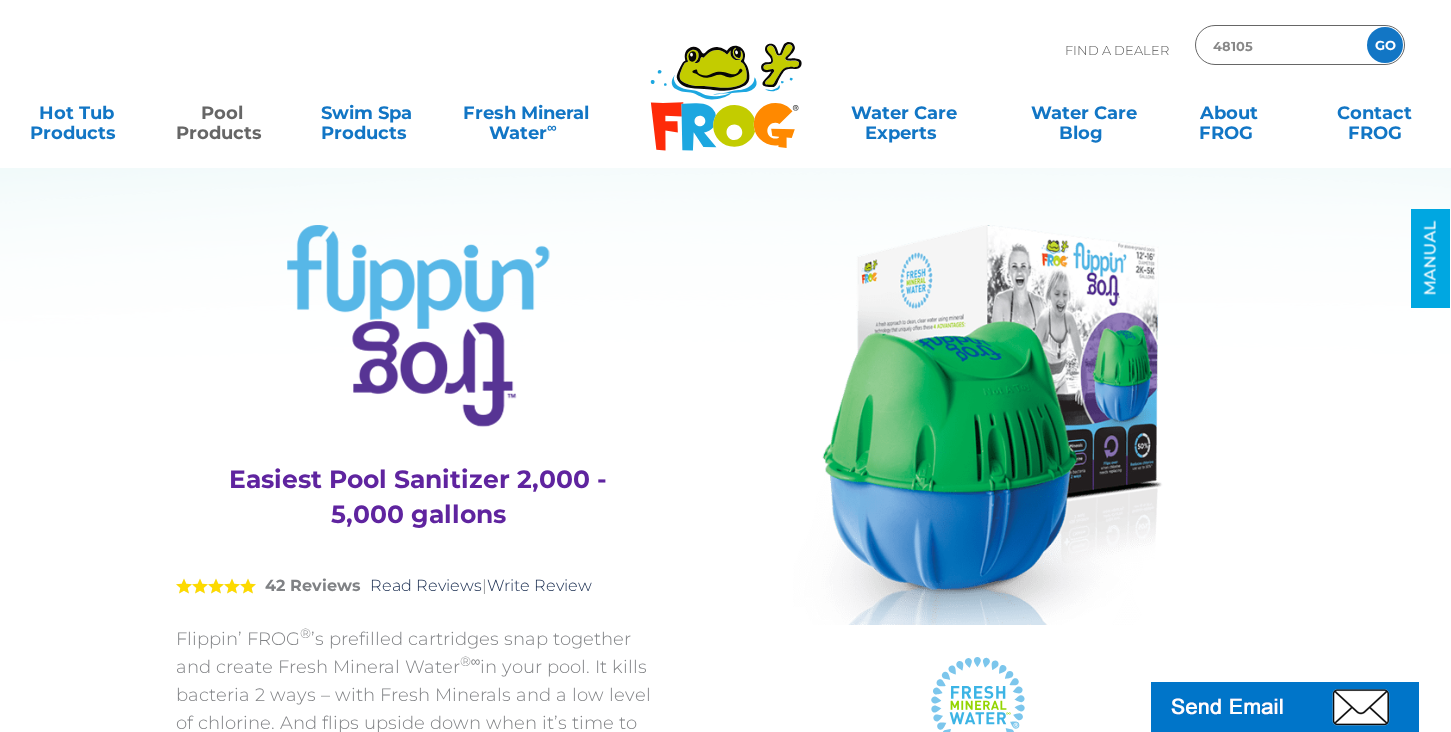 click on "GO" at bounding box center (1385, 45) 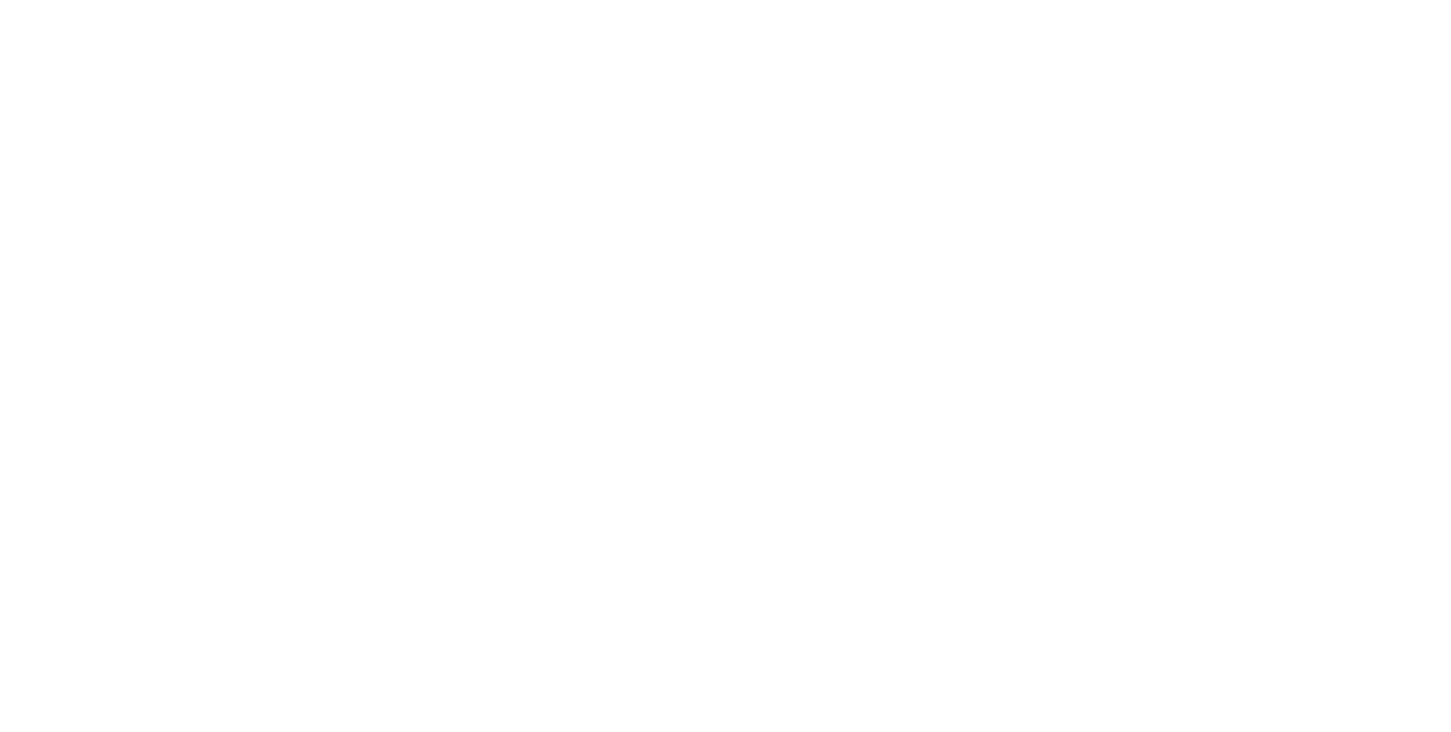 scroll, scrollTop: 0, scrollLeft: 0, axis: both 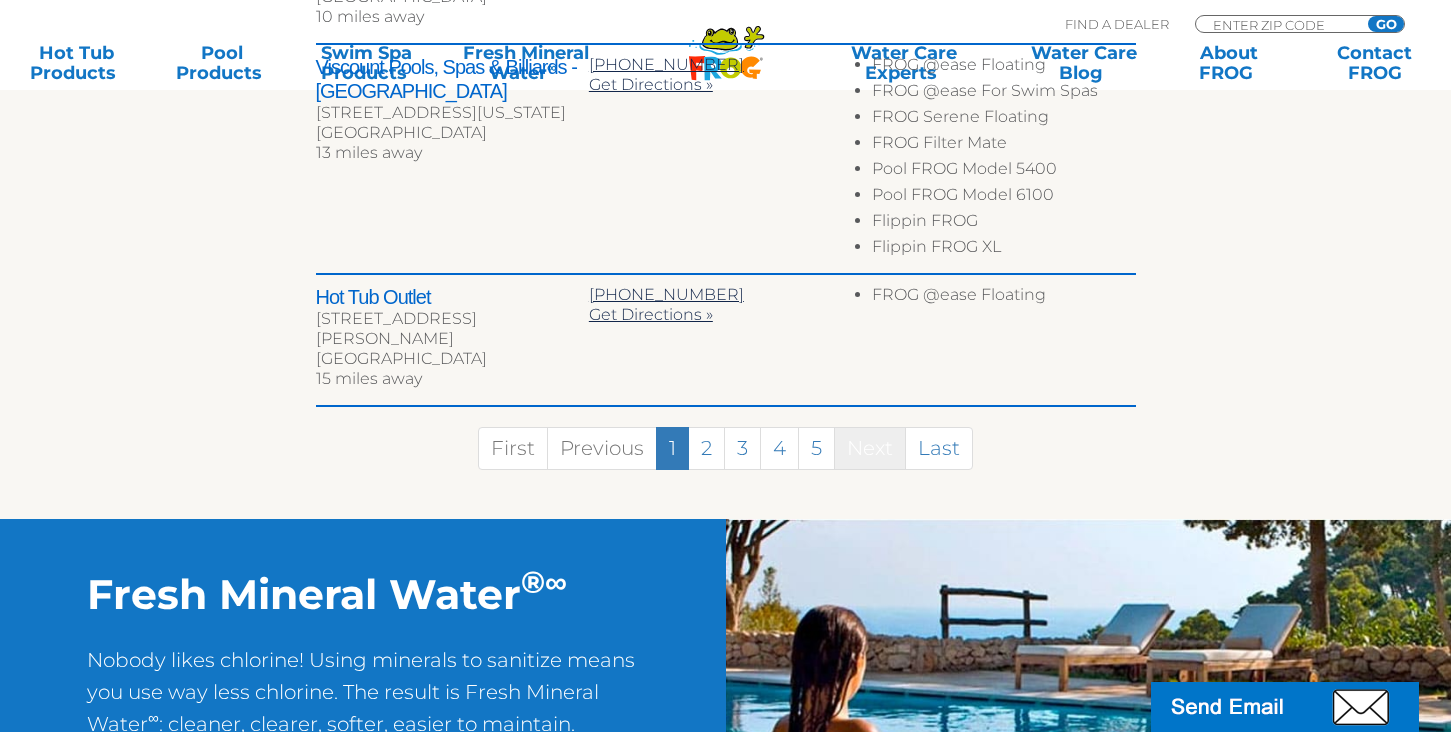 click on "Next" at bounding box center [870, 448] 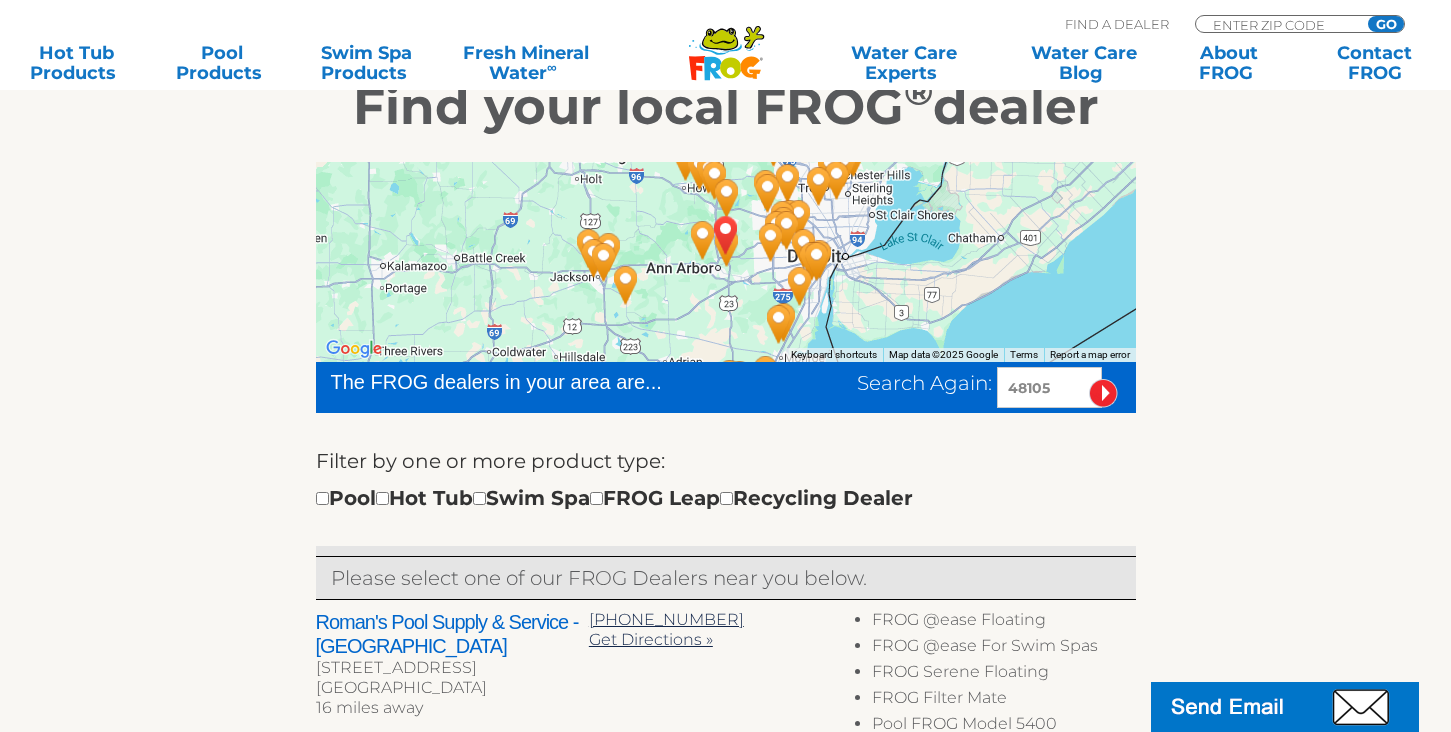 scroll, scrollTop: 400, scrollLeft: 0, axis: vertical 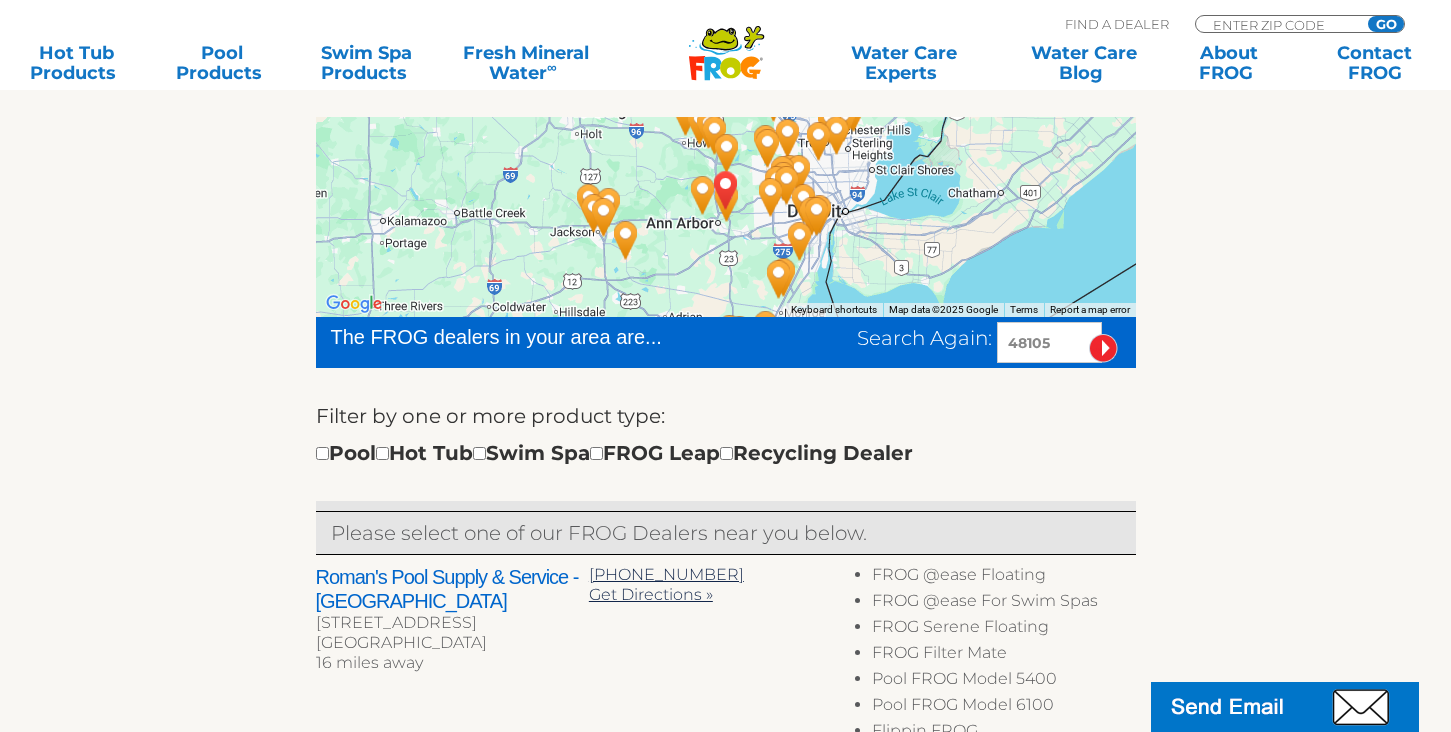 click on "To navigate, press the arrow keys." at bounding box center [726, 217] 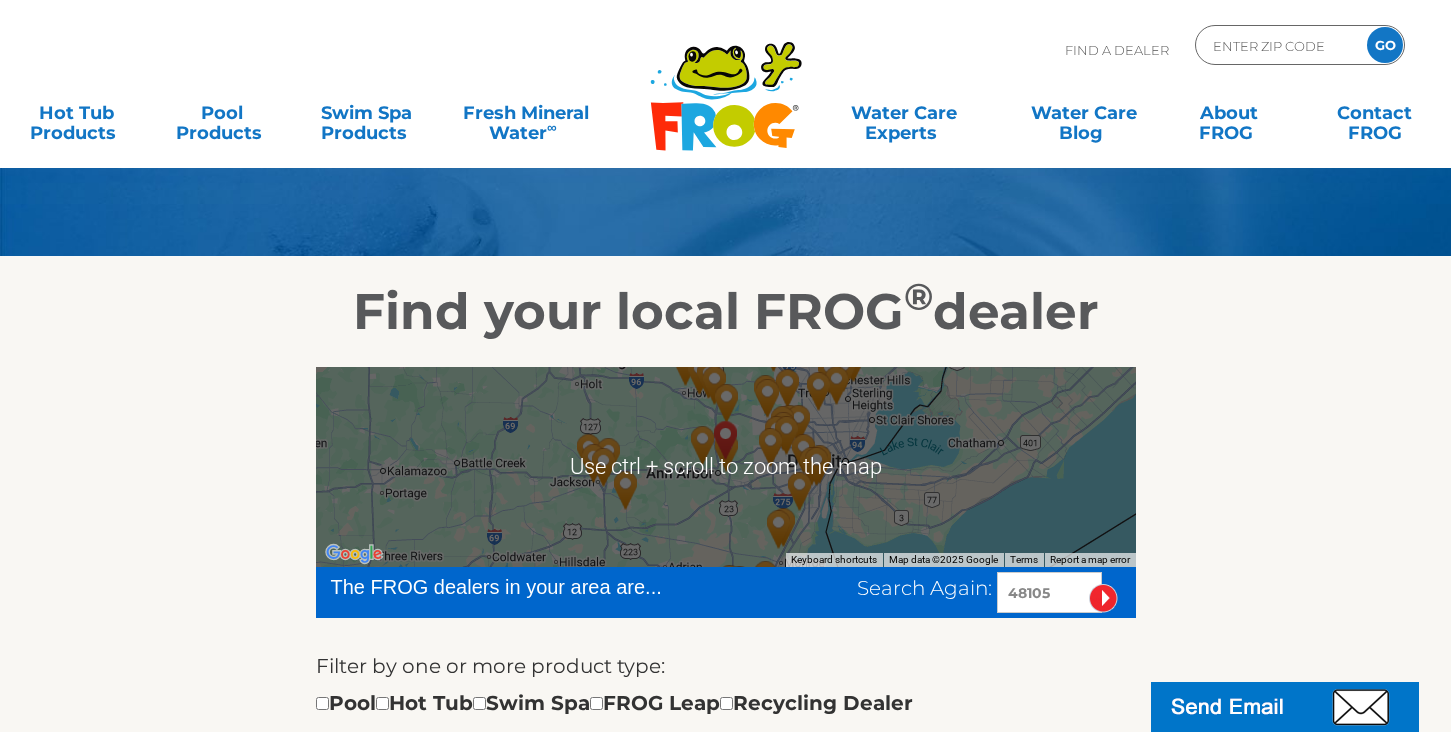 scroll, scrollTop: 100, scrollLeft: 0, axis: vertical 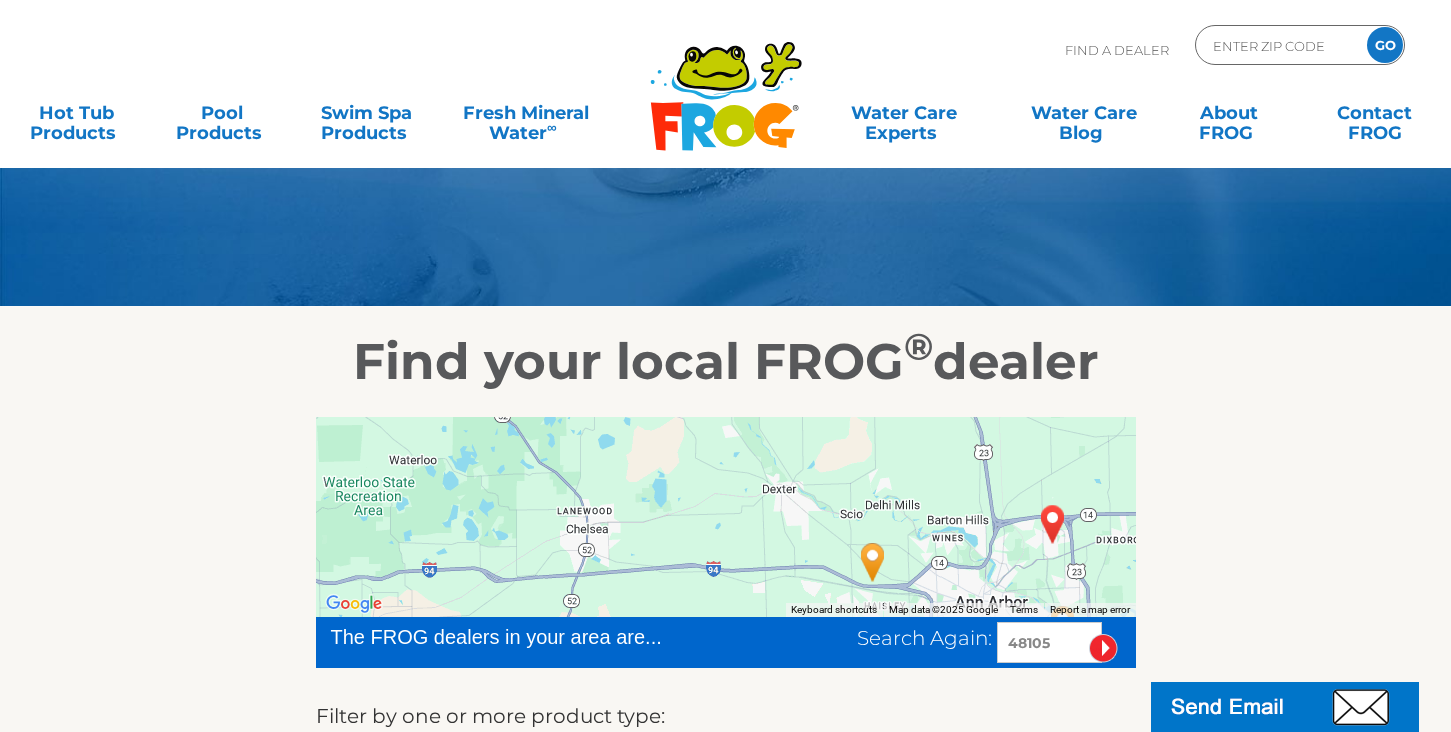 drag, startPoint x: 639, startPoint y: 502, endPoint x: 766, endPoint y: 371, distance: 182.45547 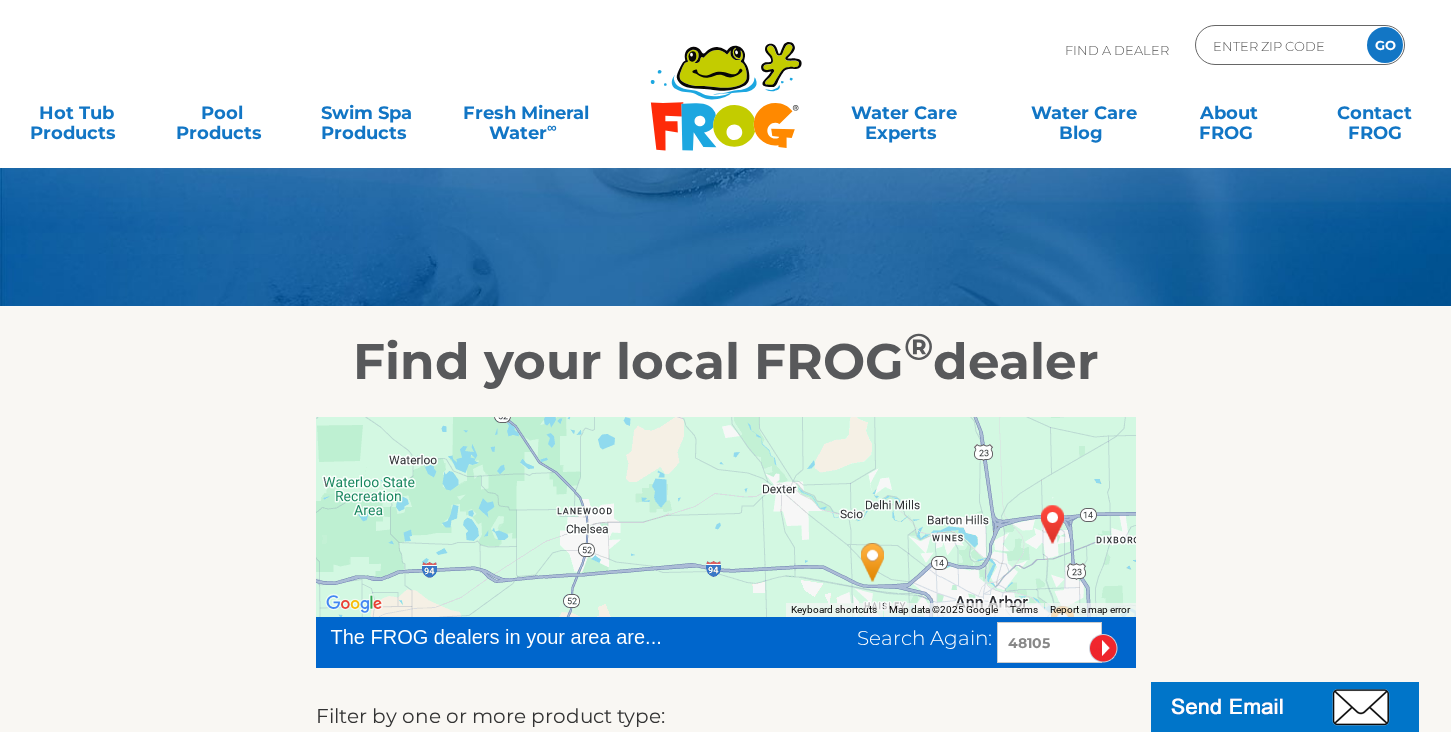 click on "Find your local FROG ®  dealer
← Move left → Move right ↑ Move up ↓ Move down + Zoom in - Zoom out Home Jump left by 75% End Jump right by 75% Page Up Jump up by 75% Page Down Jump down by 75% To navigate, press the arrow keys. Use ctrl + scroll to zoom the map Keyboard shortcuts Map Data Map data ©2025 Google Map data ©2025 Google 2 km  Click to toggle between metric and imperial units Terms Report a map error
The FROG dealers in your area are...
Search Again:
48105
Filter by one or more product type:
Pool
Hot Tub
Swim Spa
FROG Leap
Recycling Dealer
Dealer 1 2" at bounding box center (725, 1122) 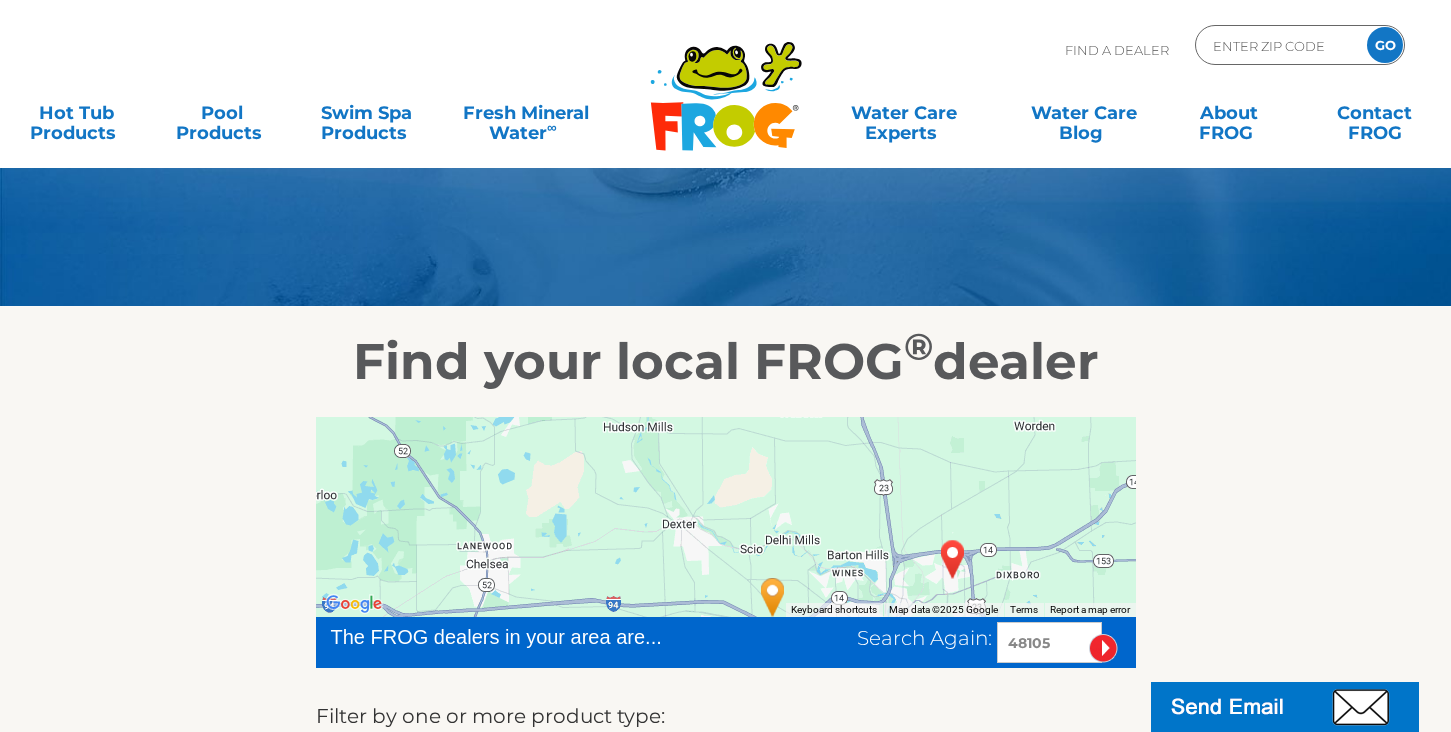 drag, startPoint x: 864, startPoint y: 519, endPoint x: 779, endPoint y: 583, distance: 106.400185 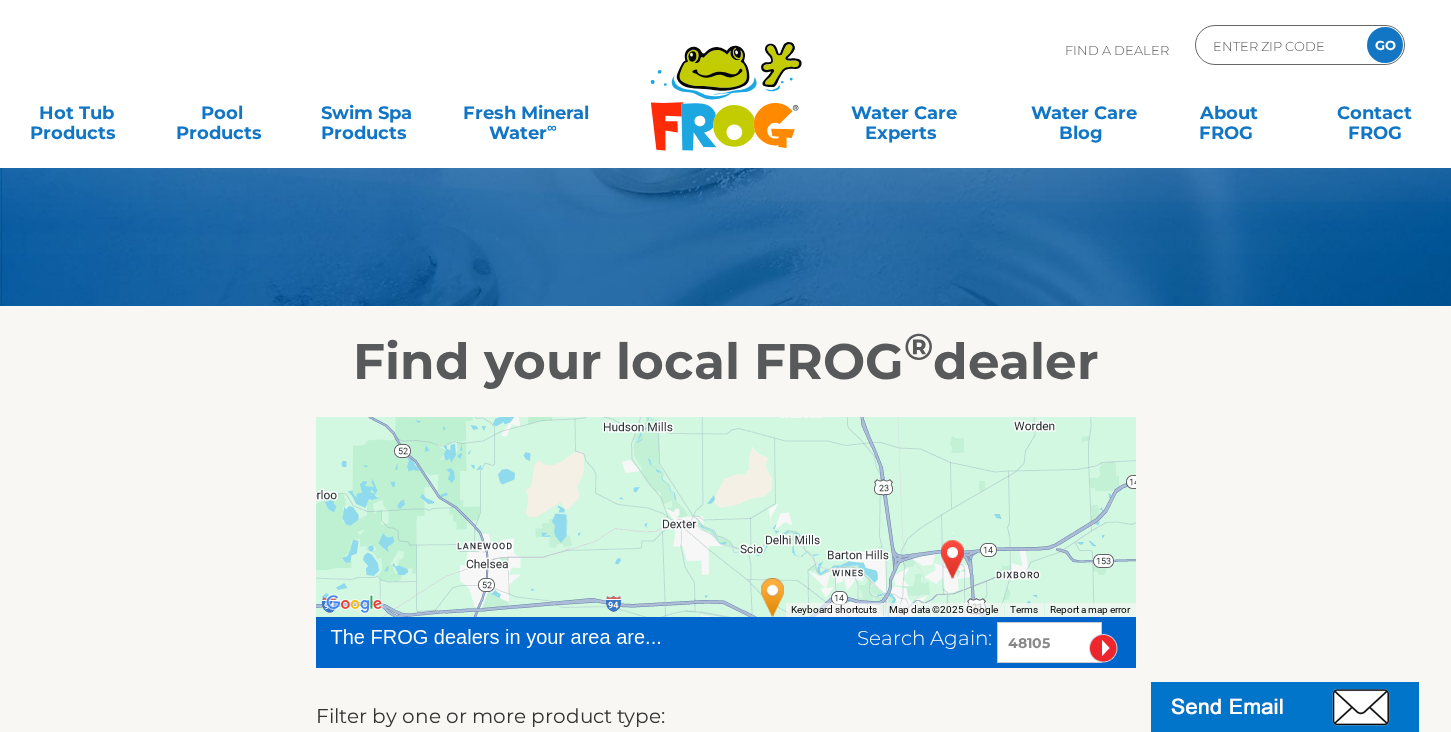 click at bounding box center (773, 597) 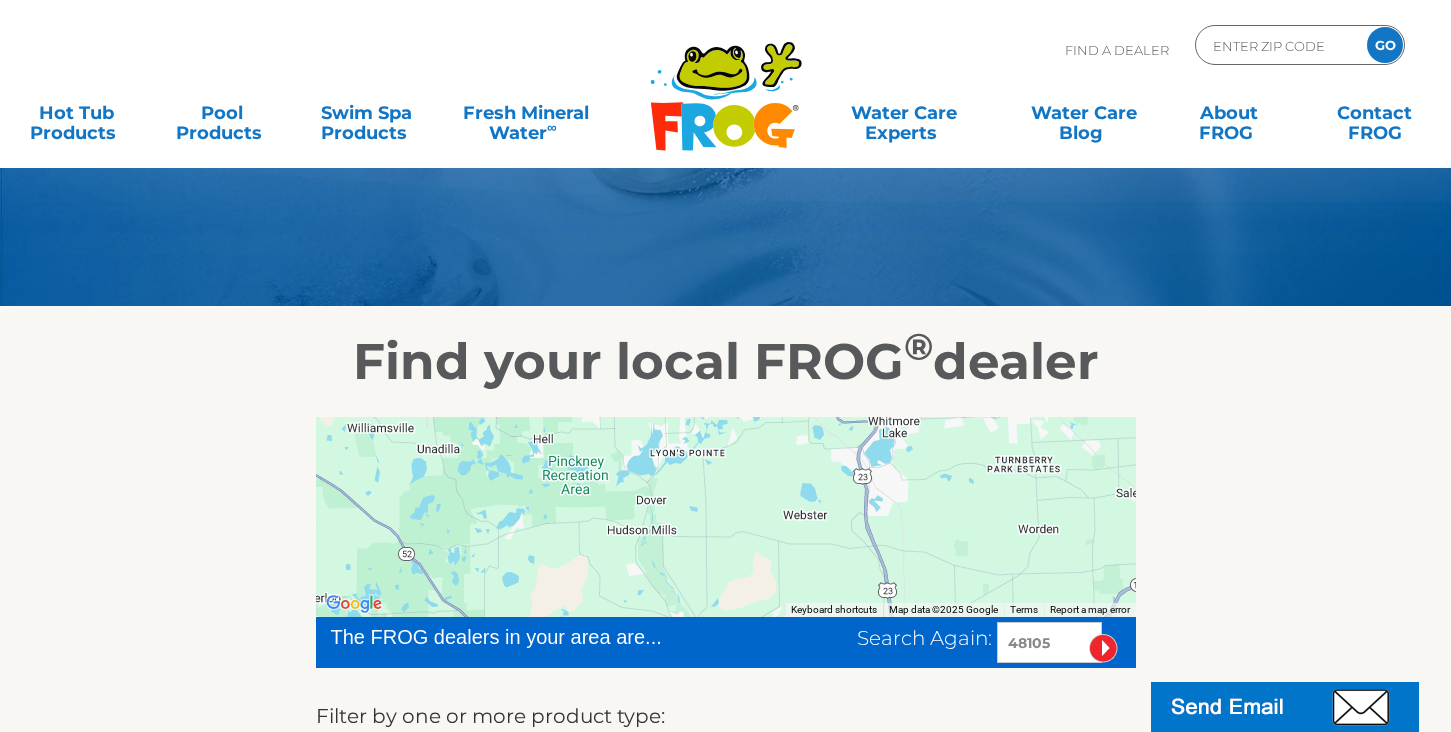 drag, startPoint x: 952, startPoint y: 493, endPoint x: 987, endPoint y: 603, distance: 115.43397 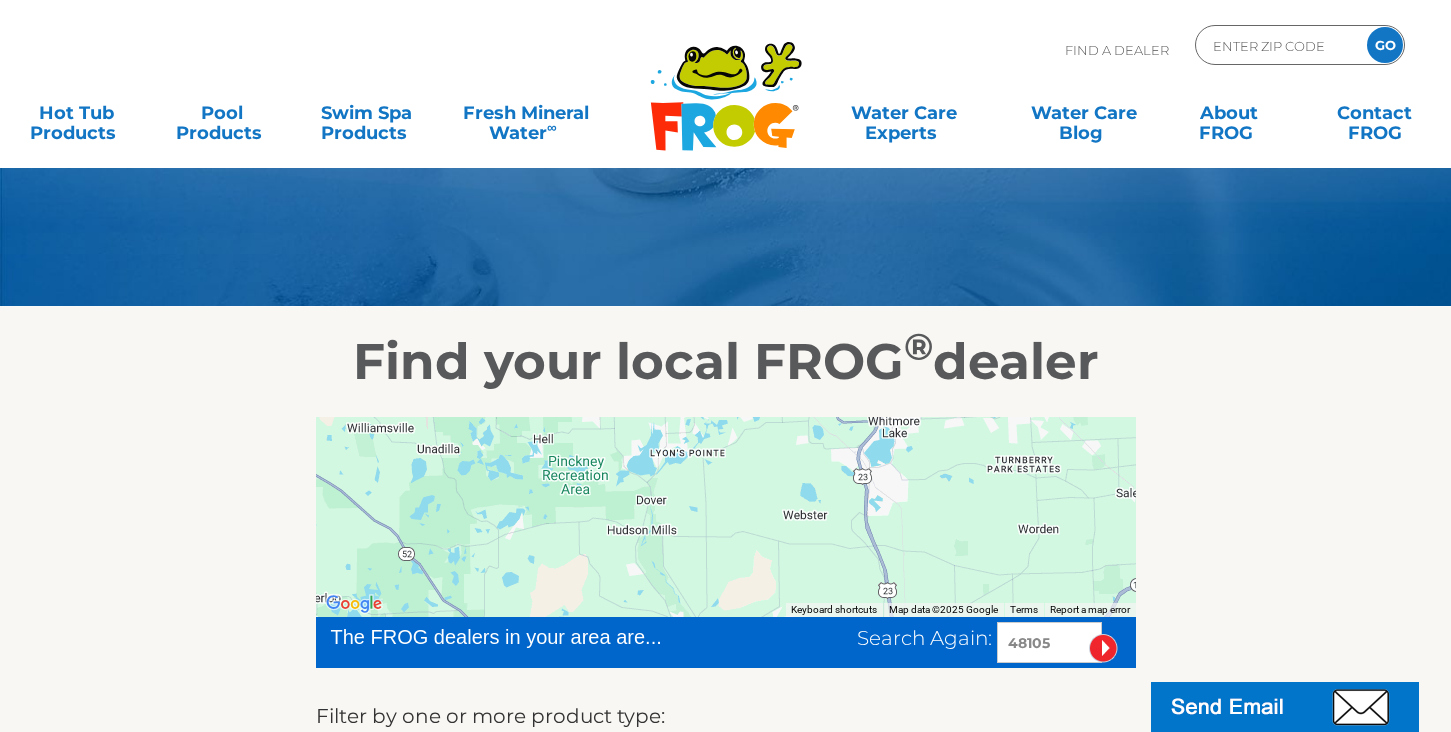 click on "To navigate, press the arrow keys." at bounding box center [726, 517] 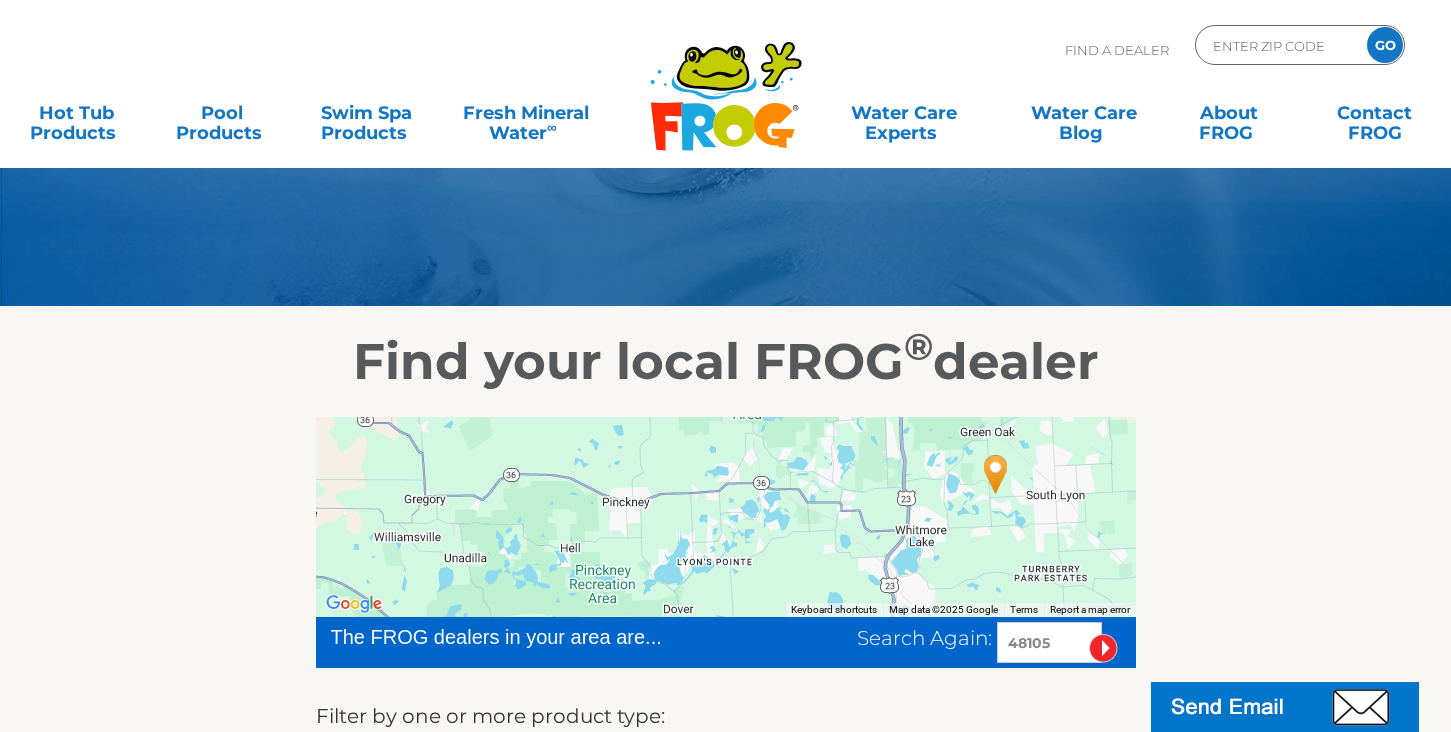 drag, startPoint x: 973, startPoint y: 503, endPoint x: 979, endPoint y: 585, distance: 82.219215 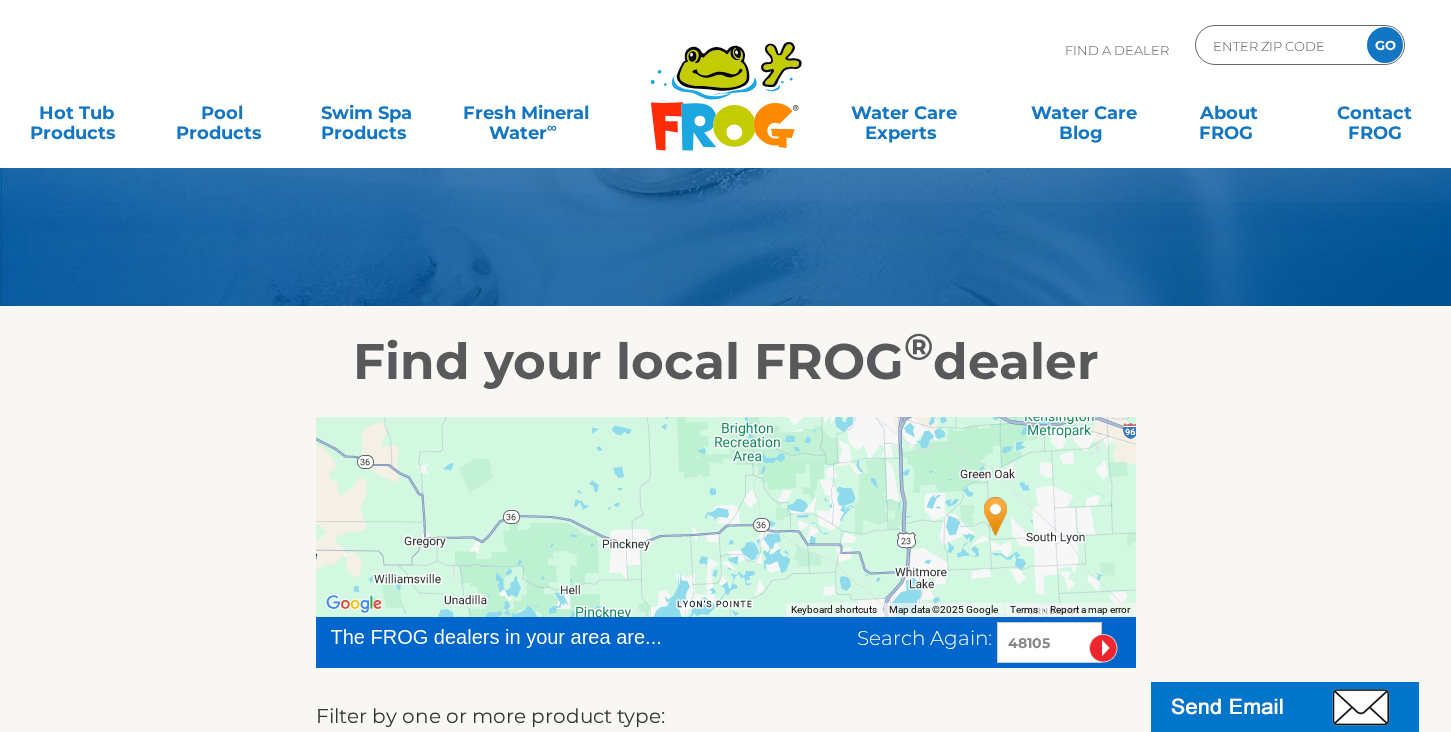 drag, startPoint x: 979, startPoint y: 561, endPoint x: 945, endPoint y: 378, distance: 186.13167 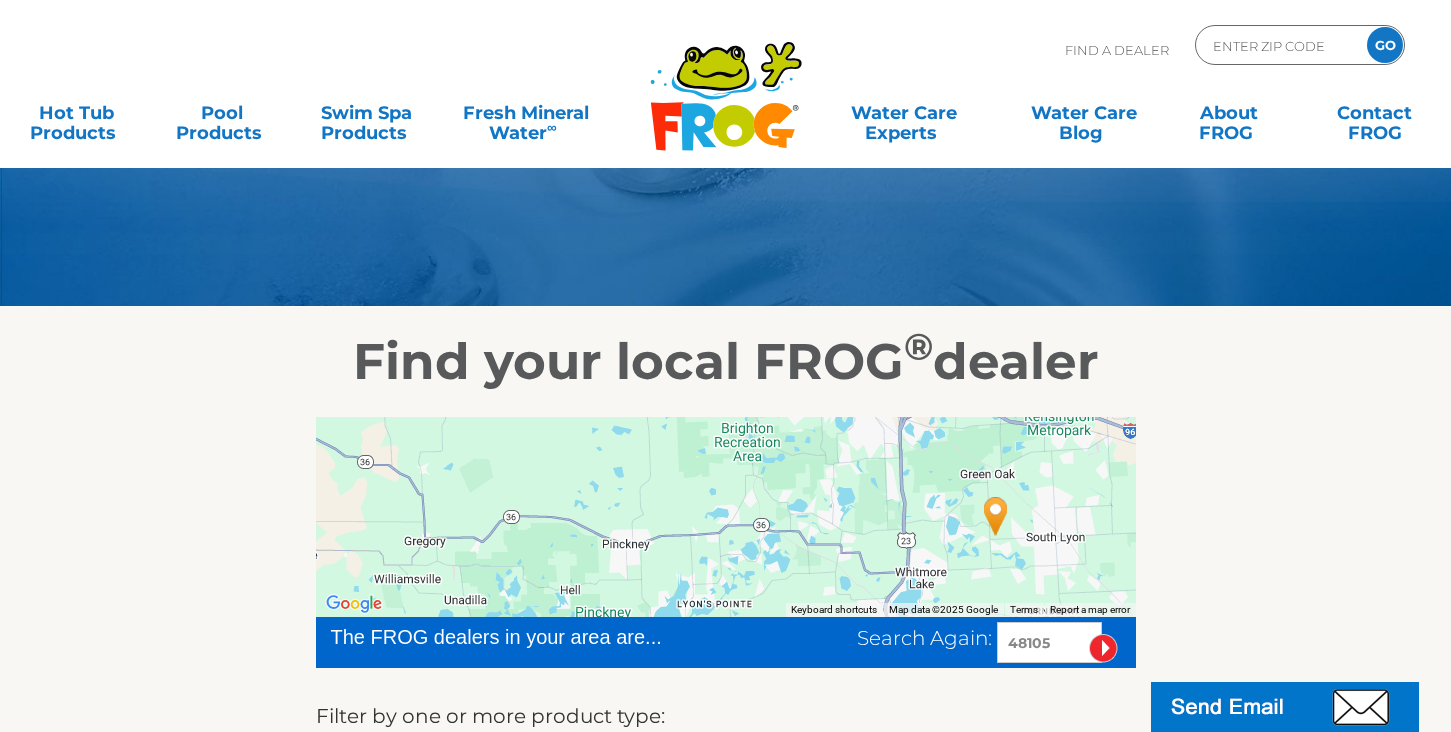 click on "← Move left → Move right ↑ Move up ↓ Move down + Zoom in - Zoom out Home Jump left by 75% End Jump right by 75% Page Up Jump up by 75% Page Down Jump down by 75% To navigate, press the arrow keys. Use ctrl + scroll to zoom the map Keyboard shortcuts Map Data Map data ©2025 Google Map data ©2025 Google 2 km  Click to toggle between metric and imperial units Terms Report a map error
The FROG dealers in your area are...
Search Again:
48105
Filter by one or more product type:
Pool
Hot Tub
Swim Spa
FROG Leap
Recycling Dealer
Please select one of our FROG Dealers near you below.
Dealer 1 2" at bounding box center (726, 1164) 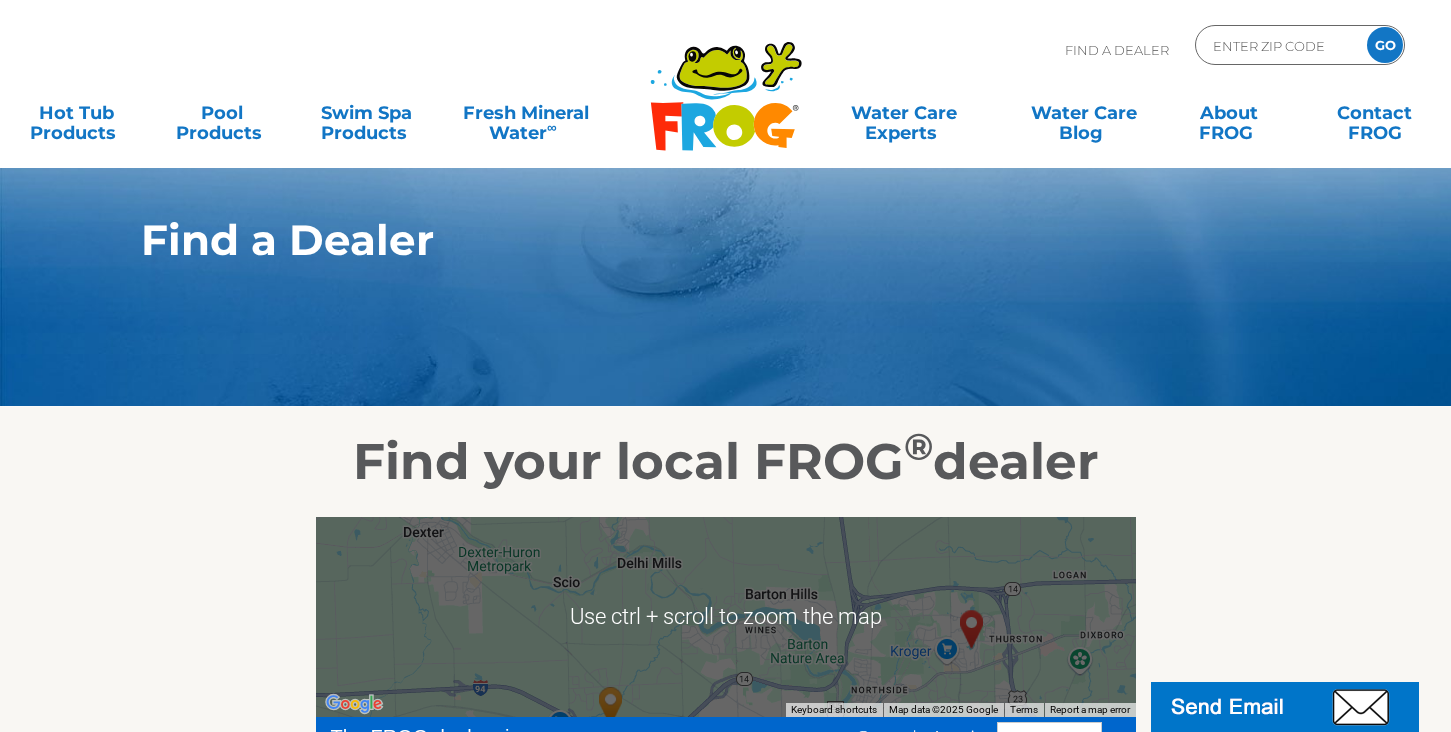 scroll, scrollTop: 100, scrollLeft: 0, axis: vertical 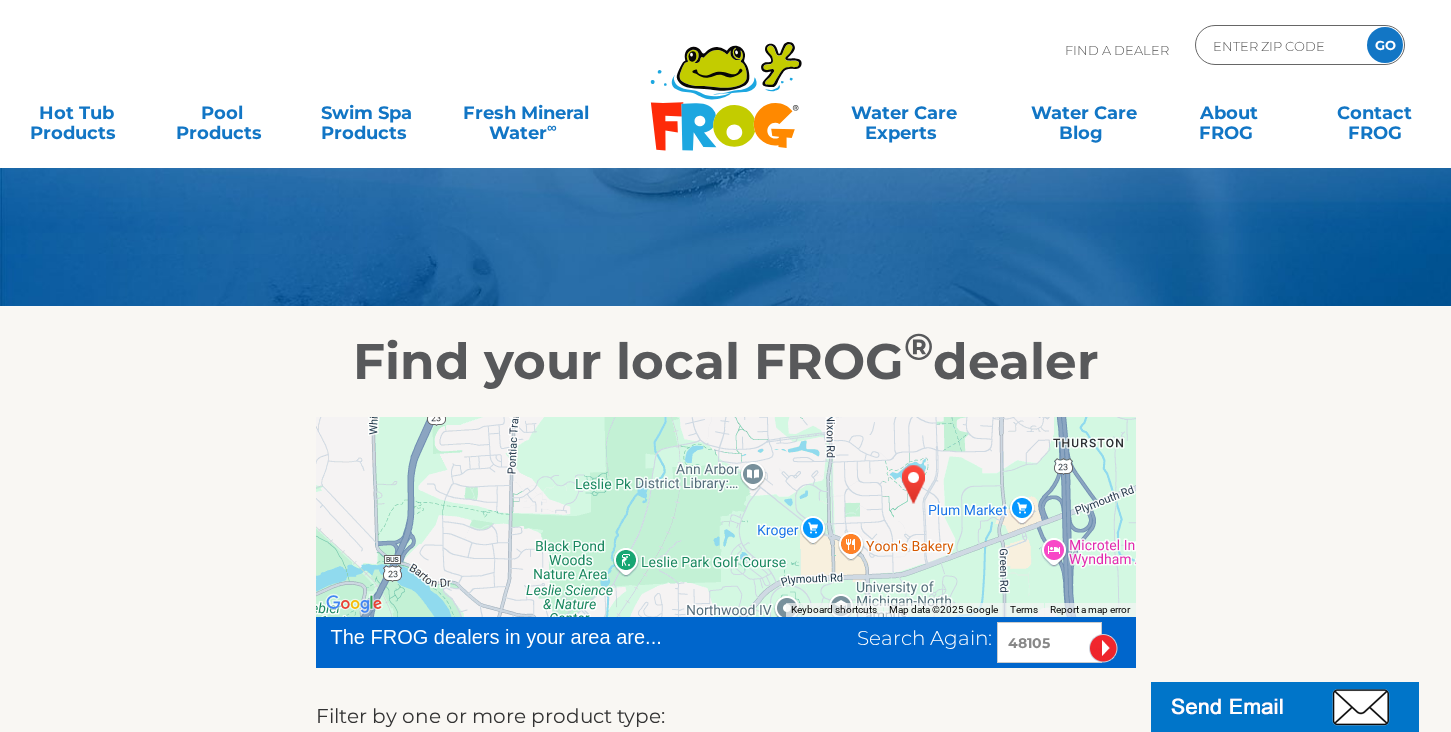 drag, startPoint x: 924, startPoint y: 557, endPoint x: 939, endPoint y: 451, distance: 107.05606 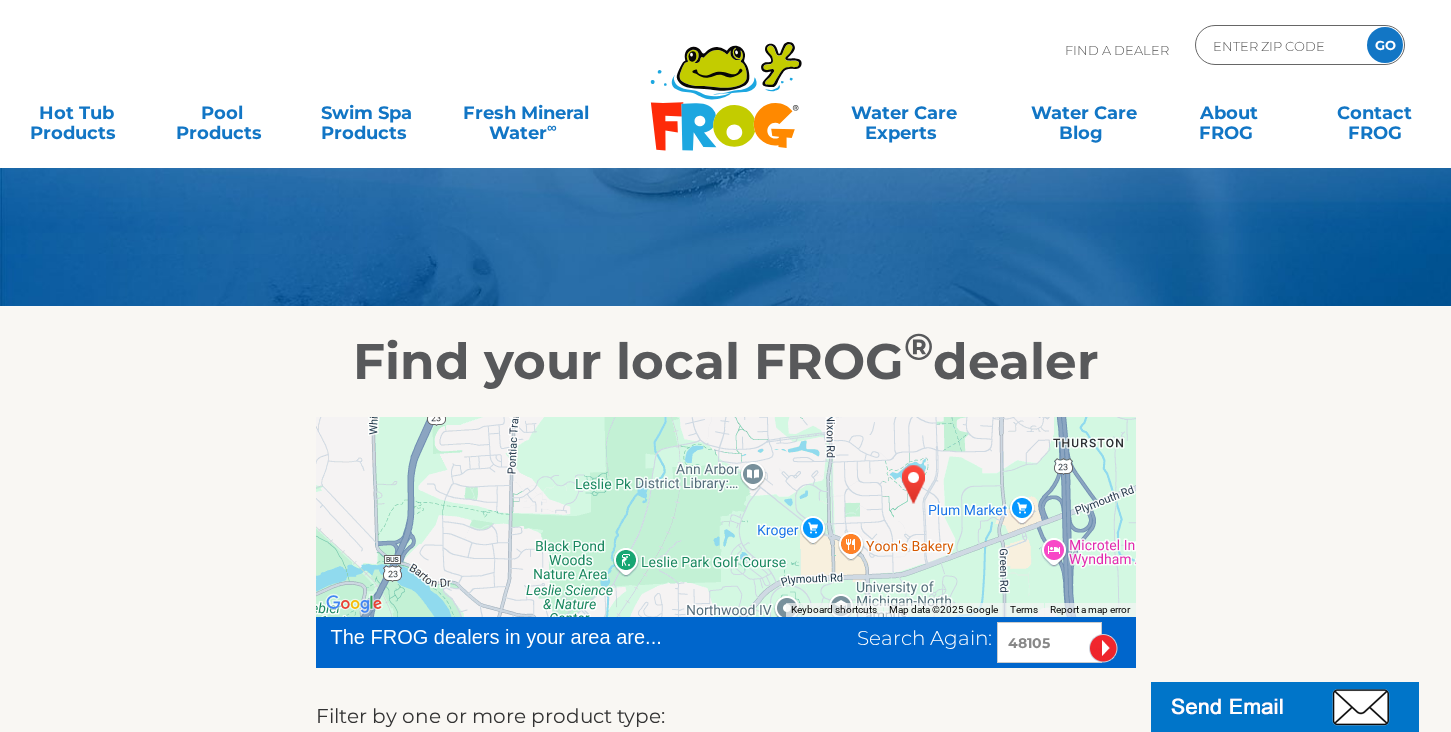 click on "To navigate, press the arrow keys." at bounding box center (726, 517) 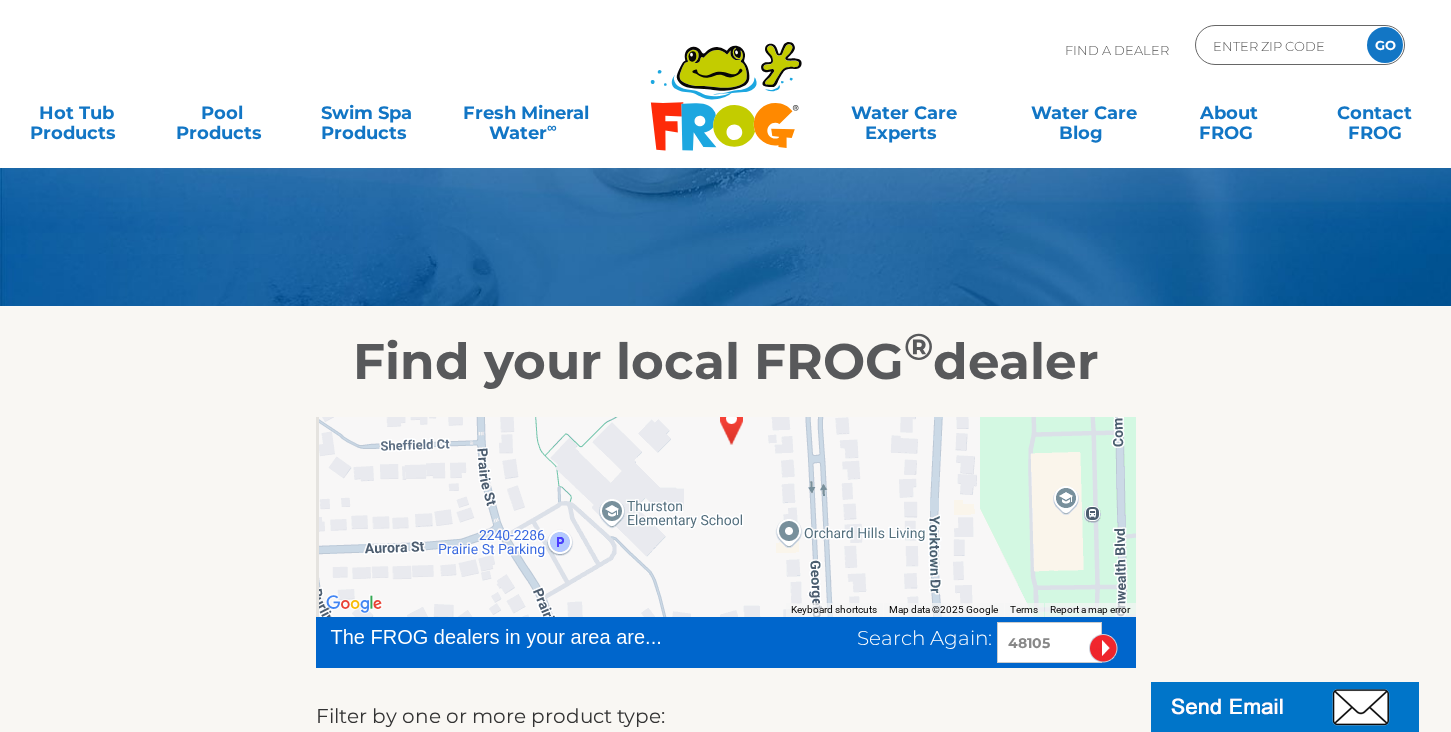 drag, startPoint x: 748, startPoint y: 448, endPoint x: 918, endPoint y: 560, distance: 203.57799 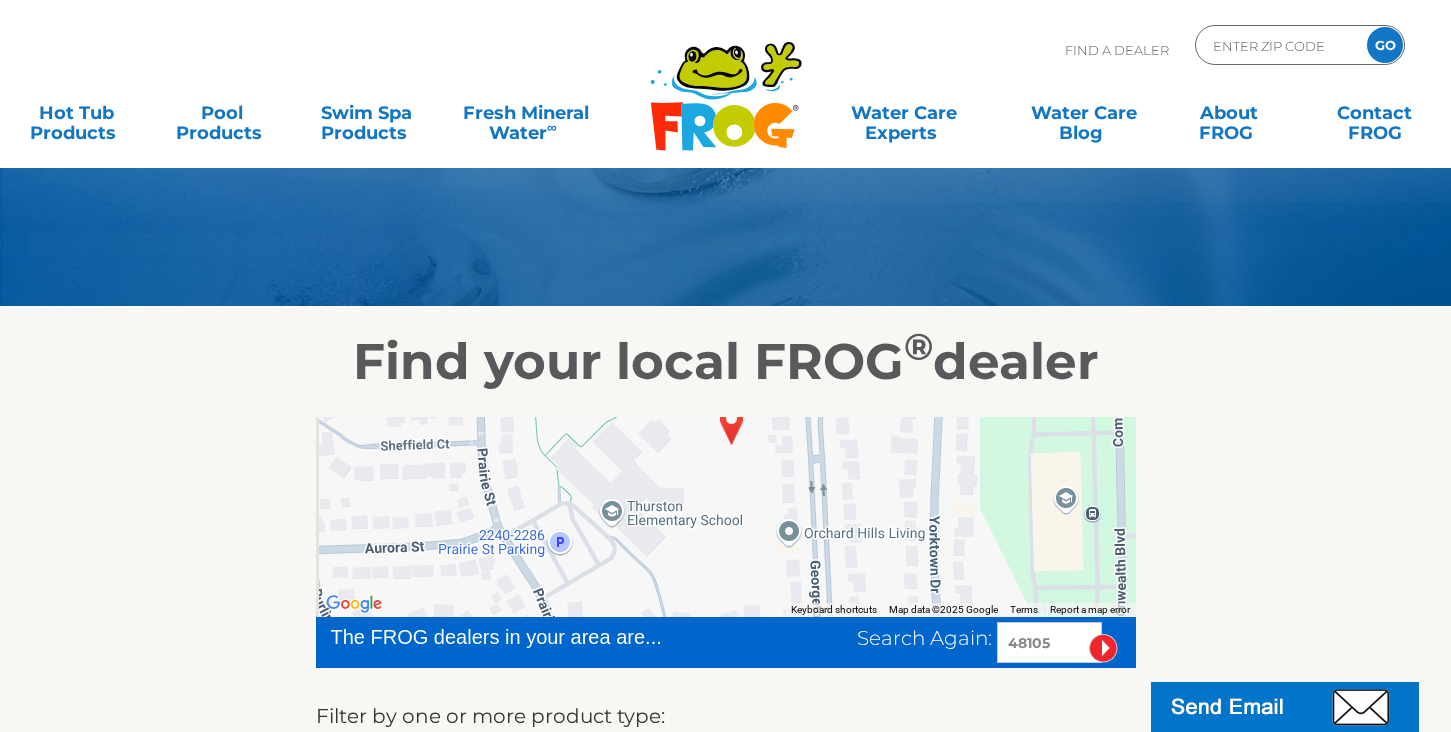 click on "To navigate, press the arrow keys." at bounding box center (726, 517) 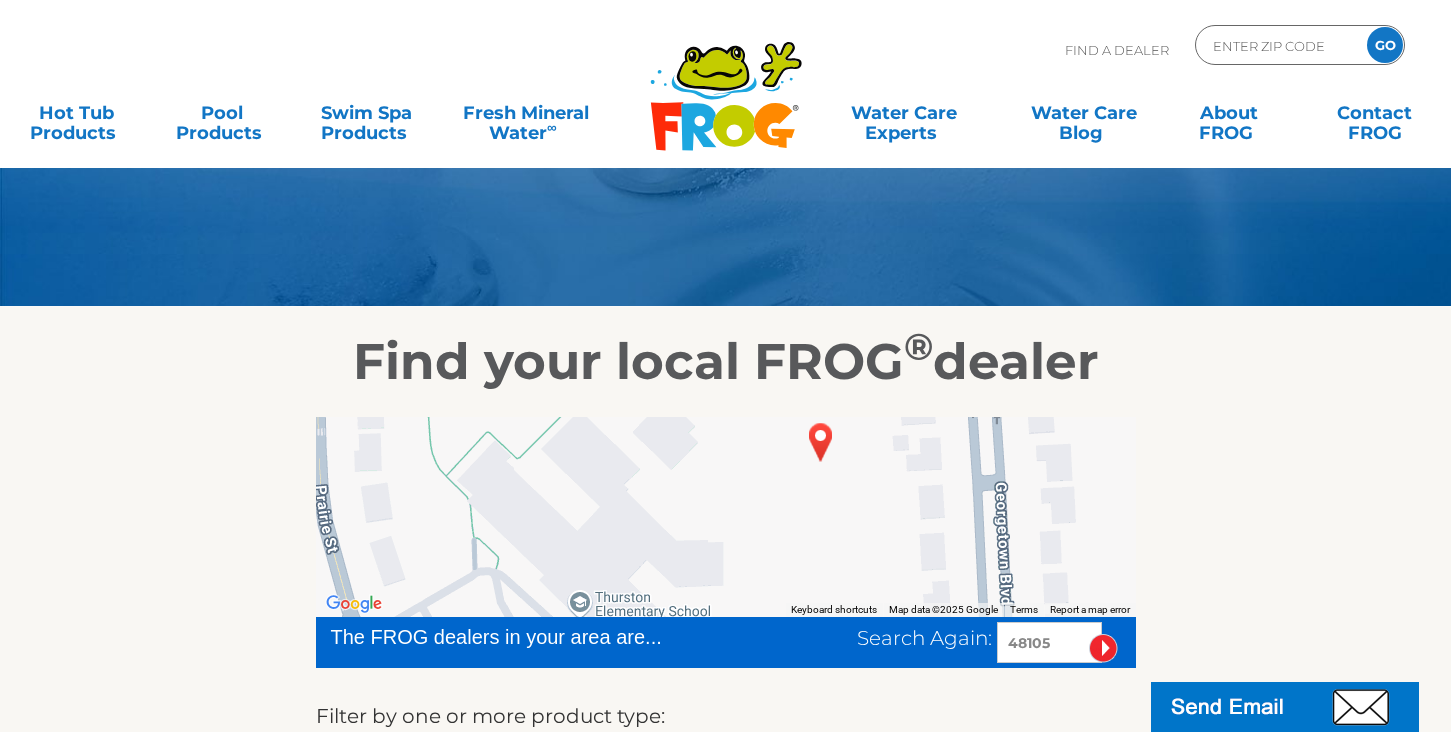 drag, startPoint x: 986, startPoint y: 531, endPoint x: 1058, endPoint y: 520, distance: 72.835434 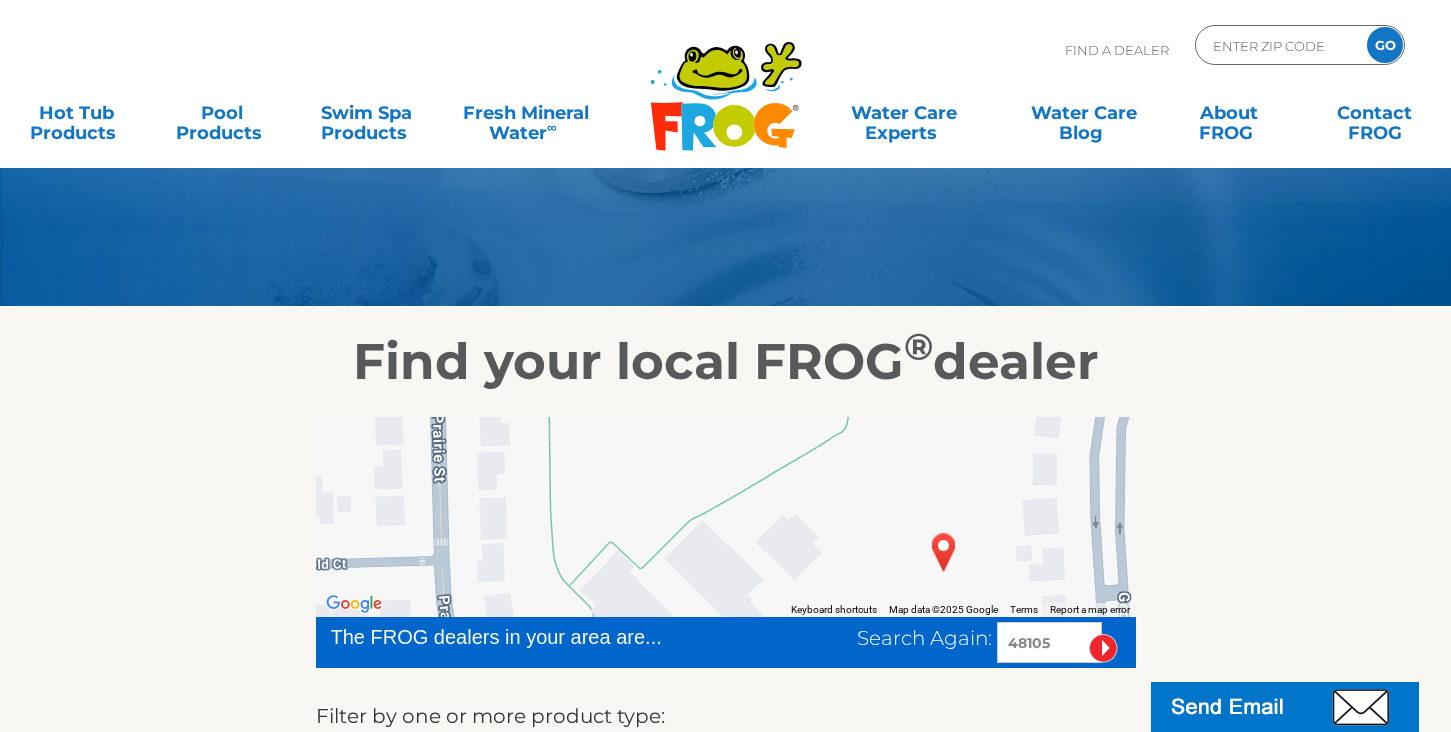 click at bounding box center [944, 552] 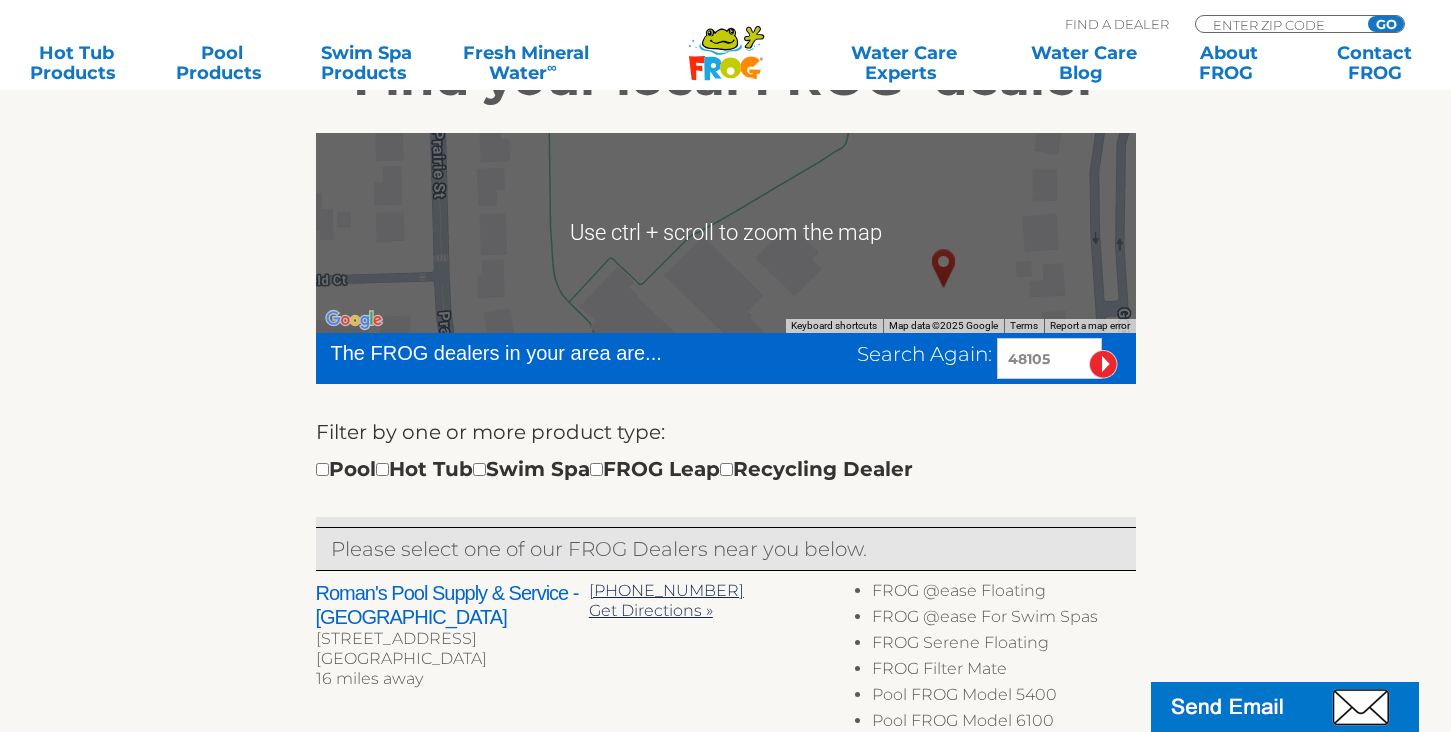 scroll, scrollTop: 400, scrollLeft: 0, axis: vertical 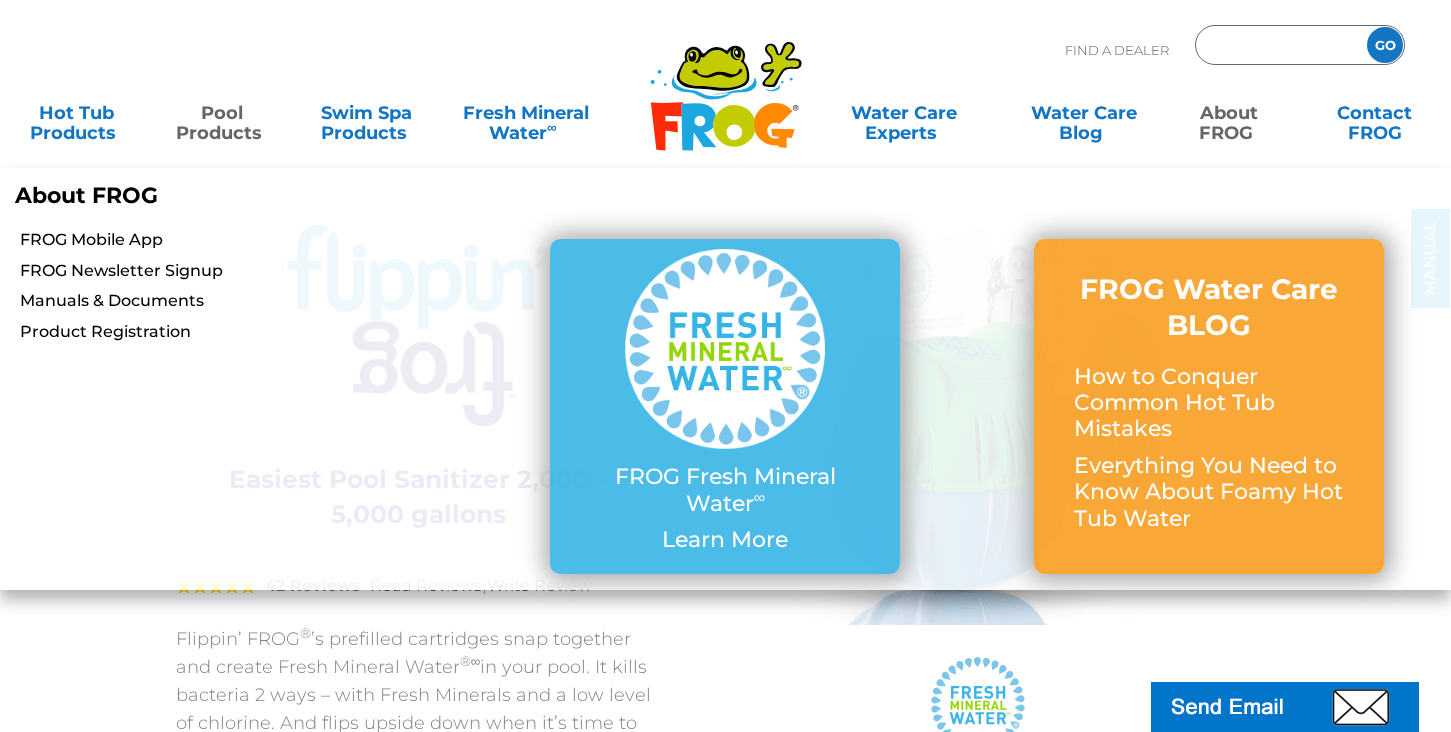 click at bounding box center [1278, 45] 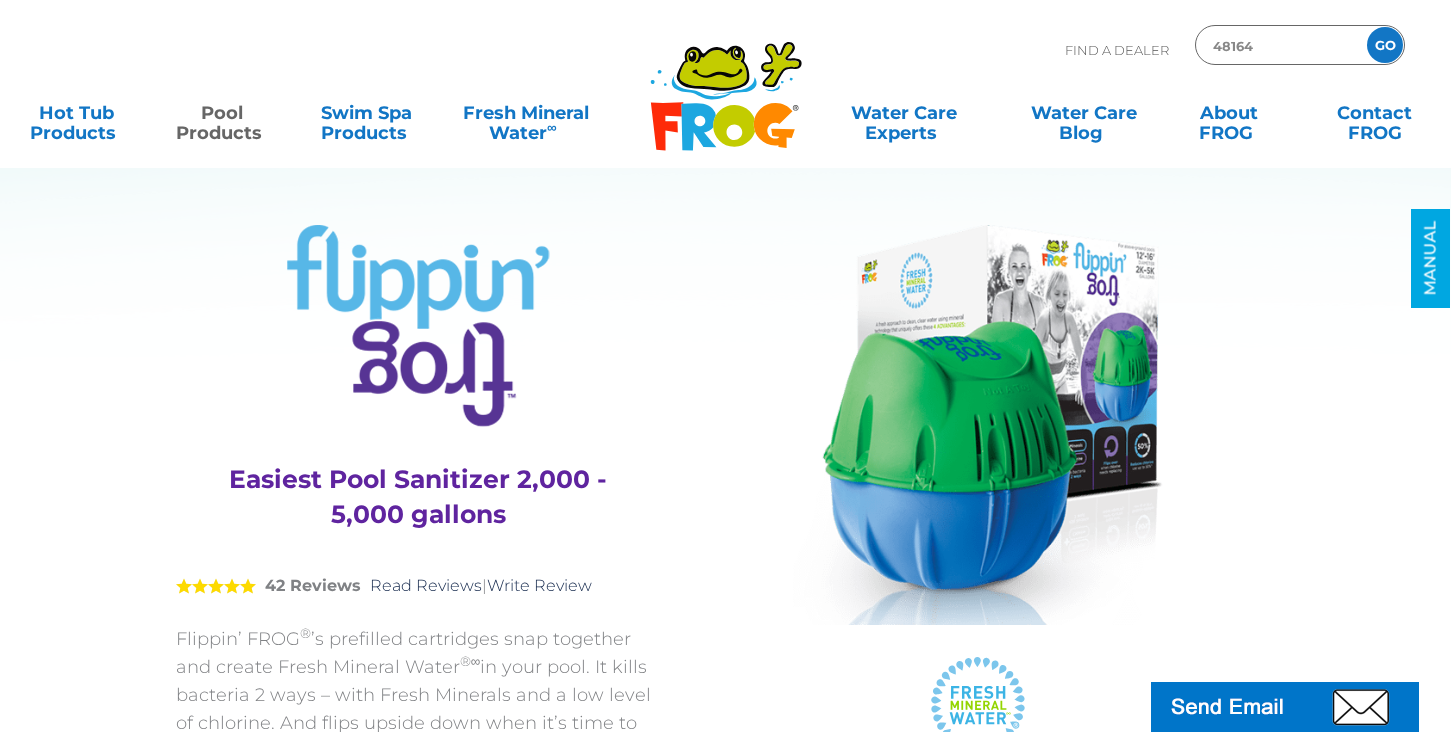 type on "48164" 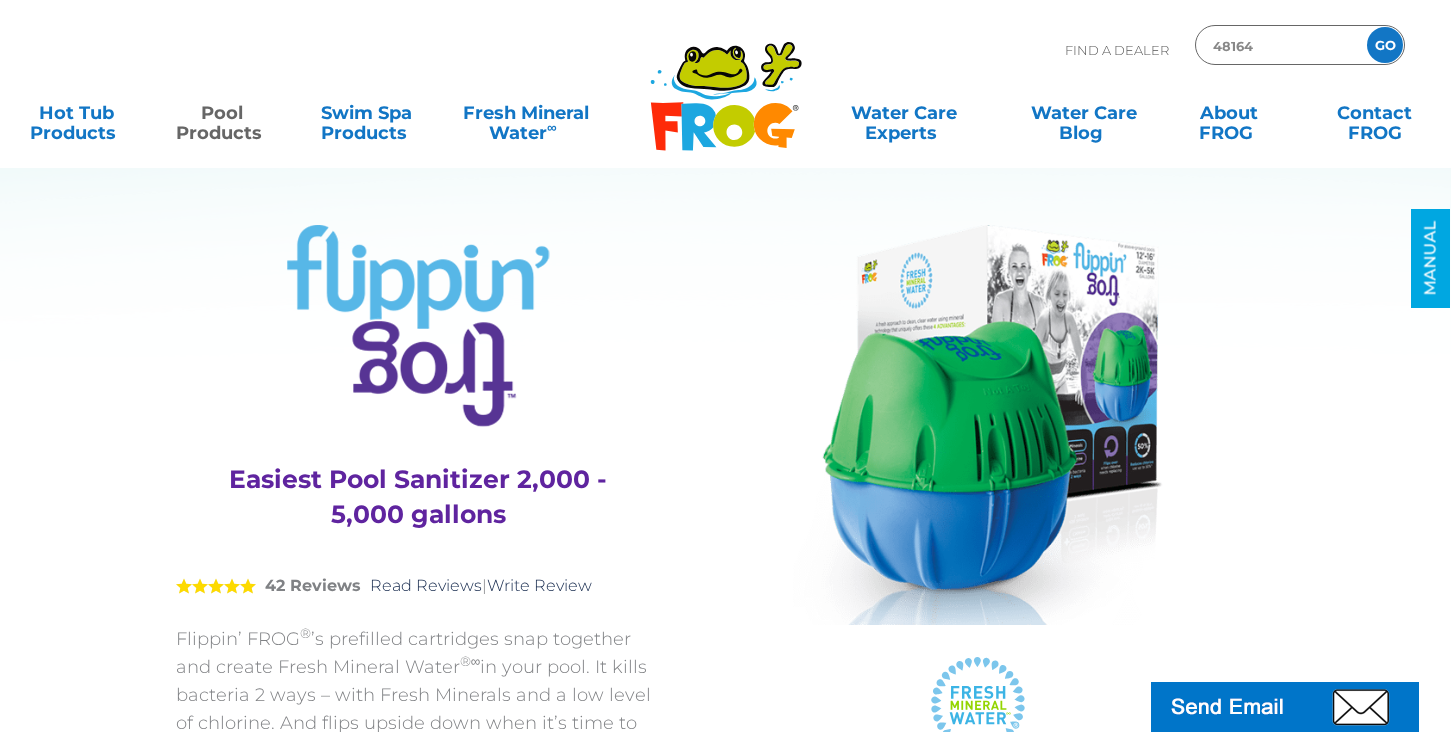 click on "GO" at bounding box center [1385, 45] 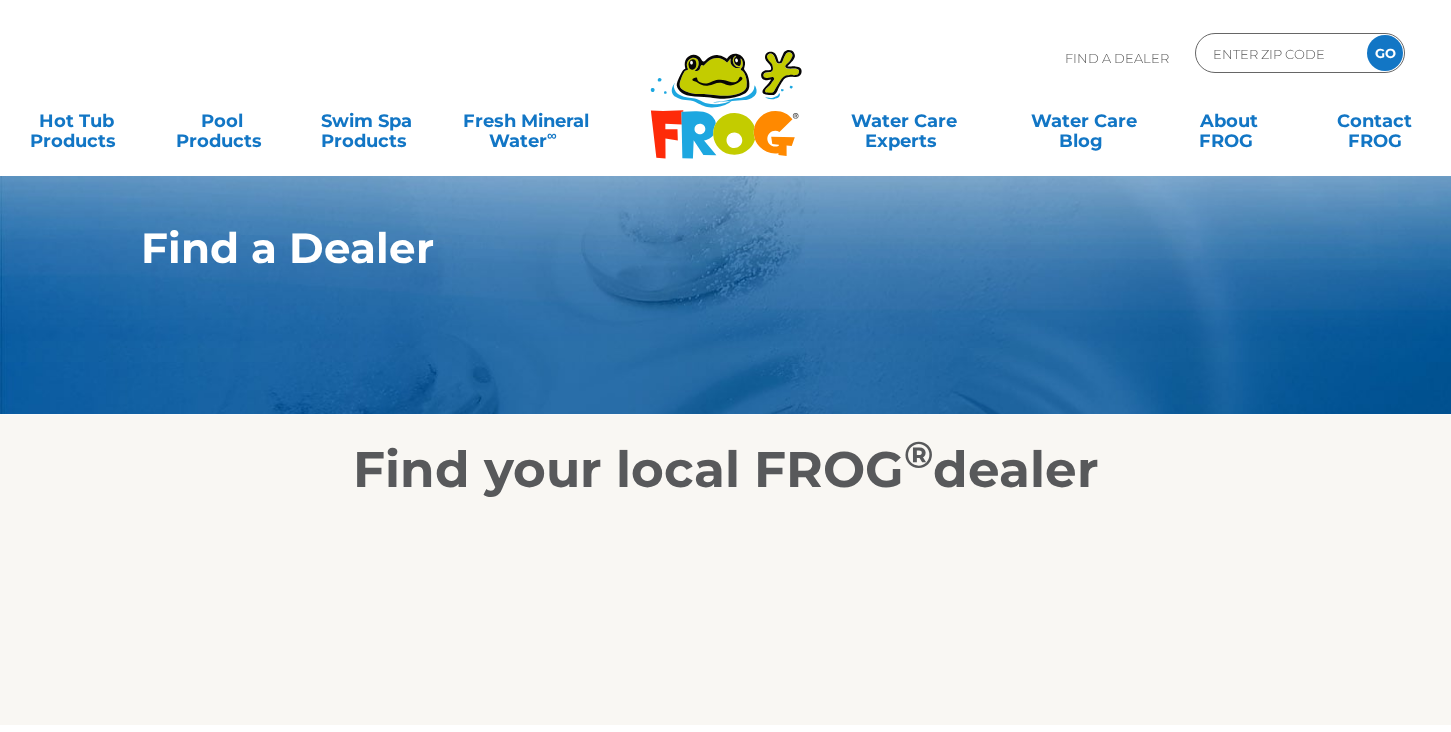 scroll, scrollTop: 0, scrollLeft: 0, axis: both 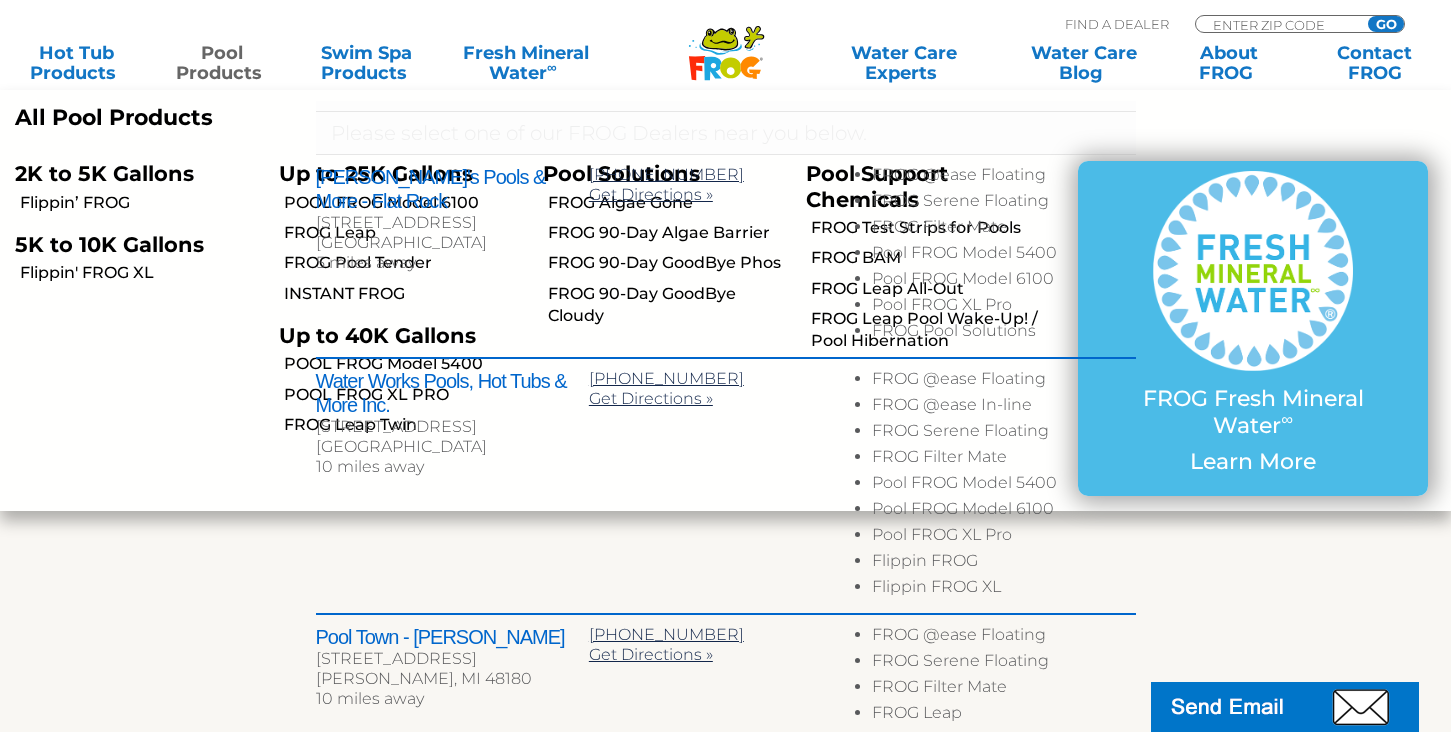 click on "Pool  Products" at bounding box center [221, 63] 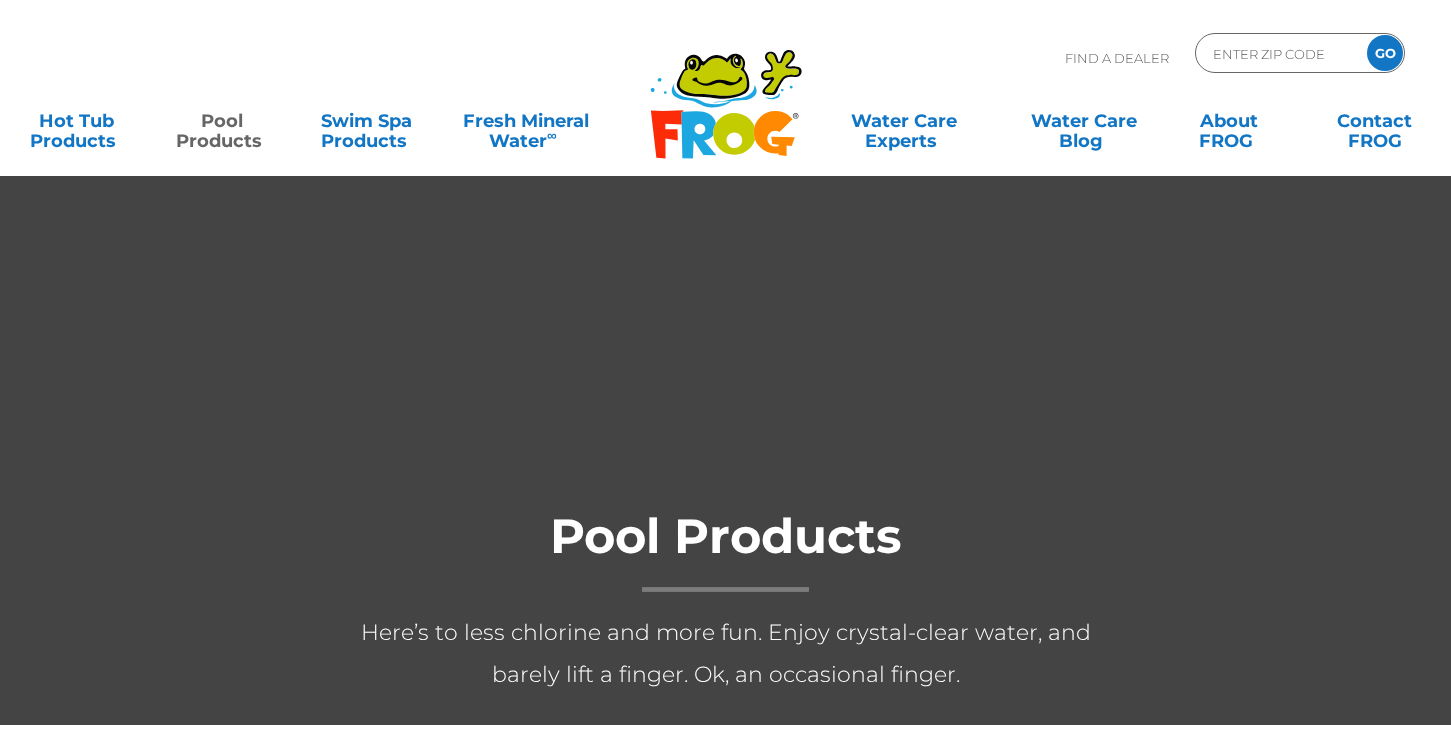 scroll, scrollTop: 0, scrollLeft: 0, axis: both 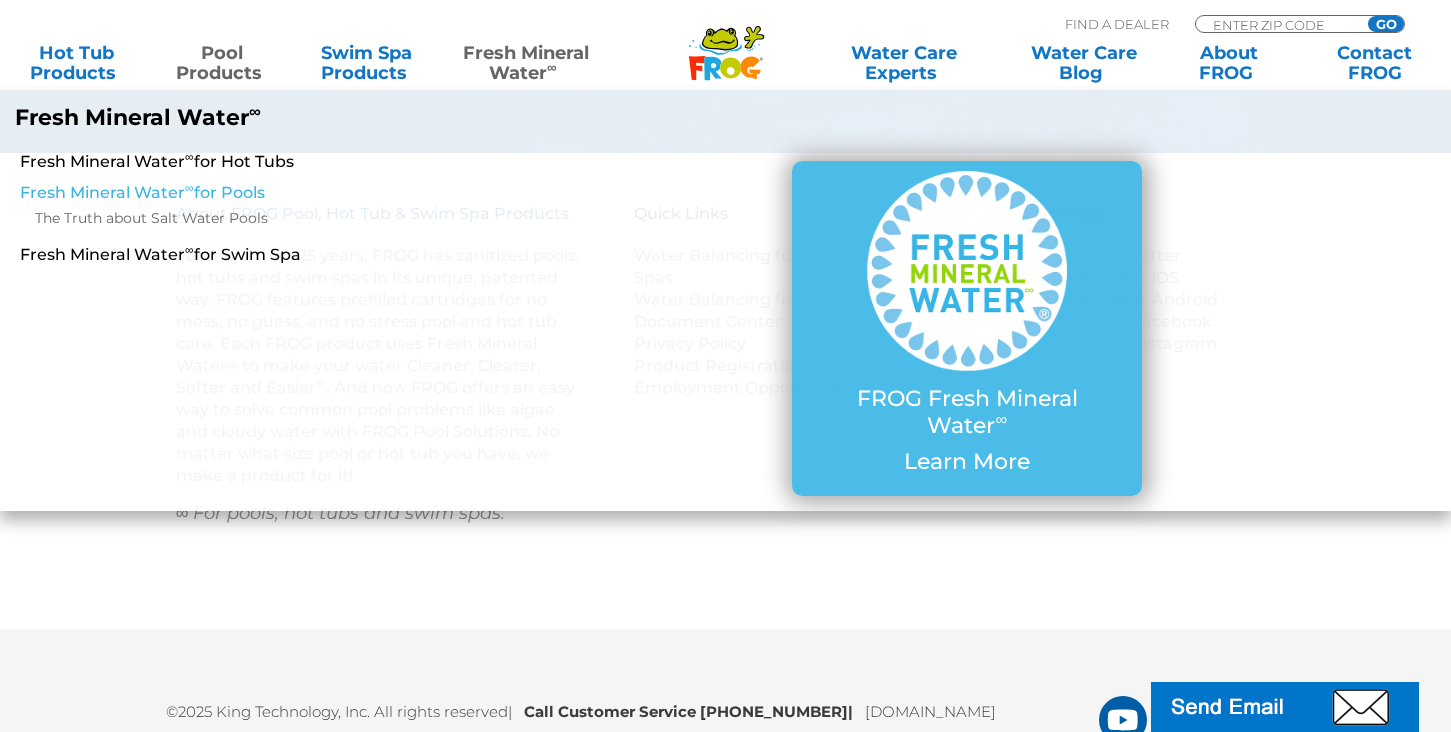 click on "∞" at bounding box center [189, 187] 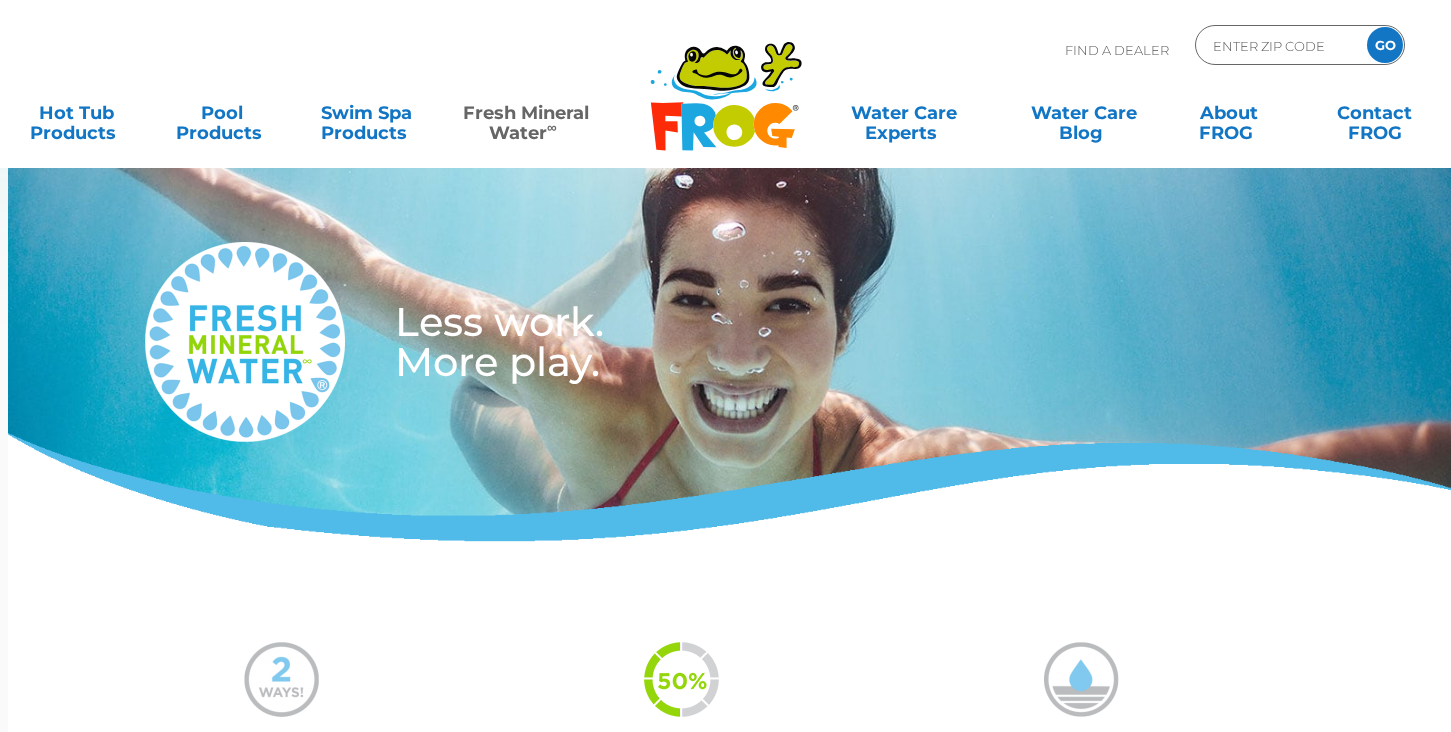 scroll, scrollTop: 0, scrollLeft: 0, axis: both 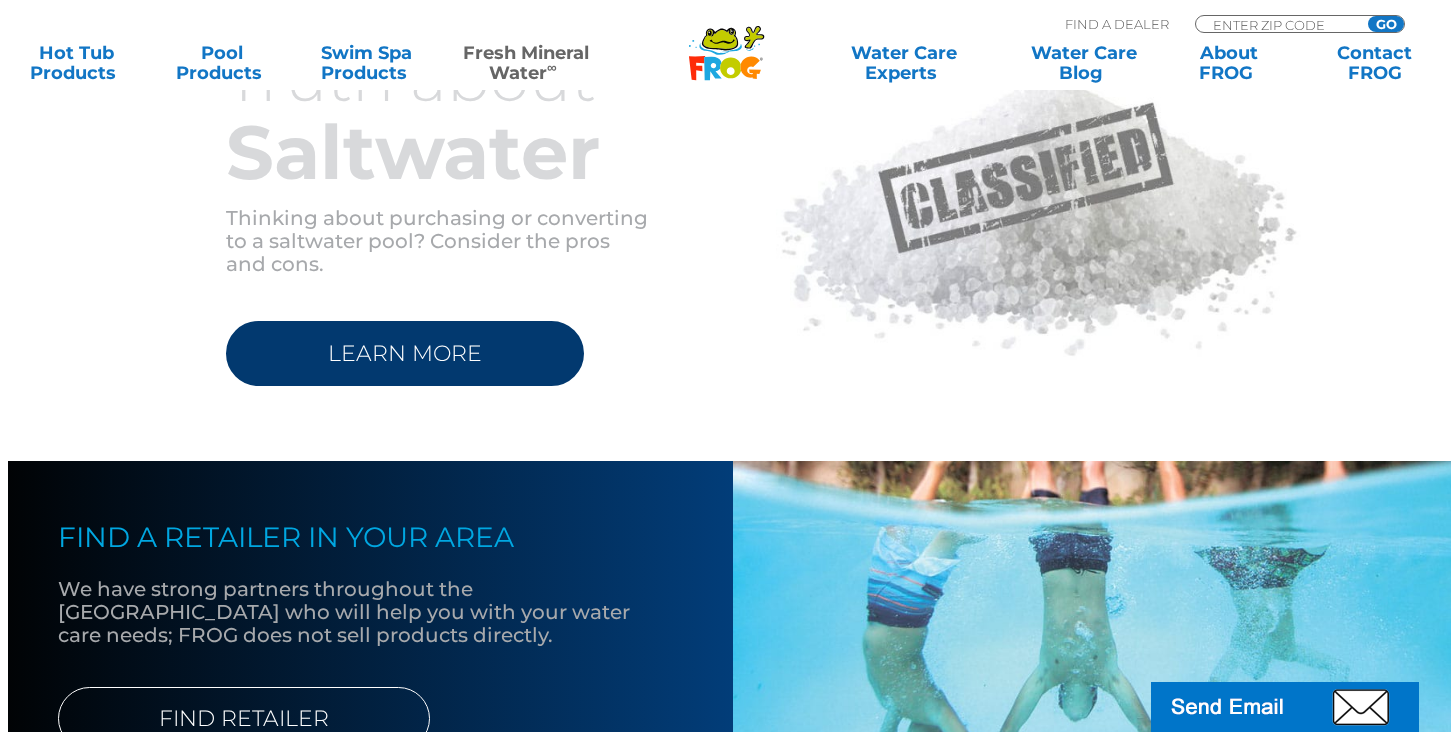 click on "LEARN MORE" at bounding box center (405, 353) 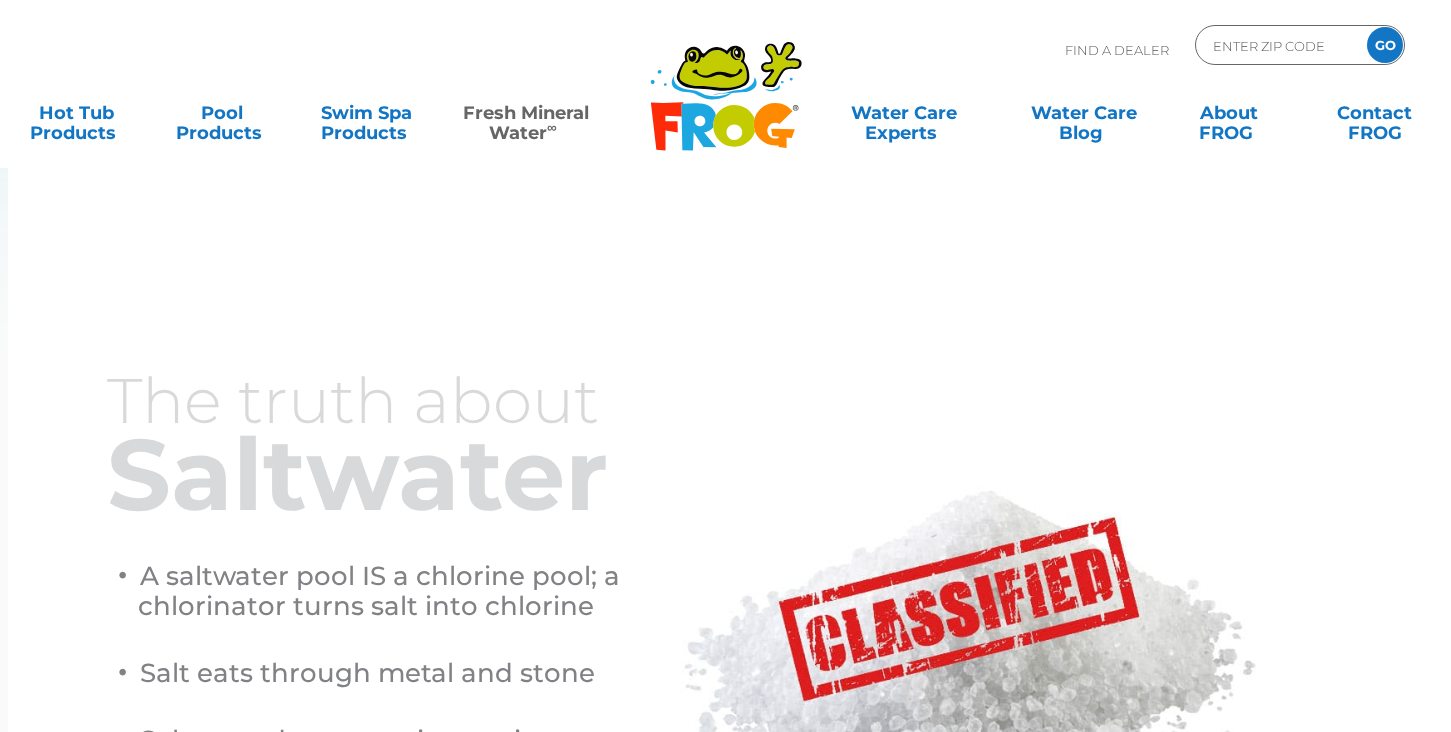 scroll, scrollTop: 0, scrollLeft: 0, axis: both 